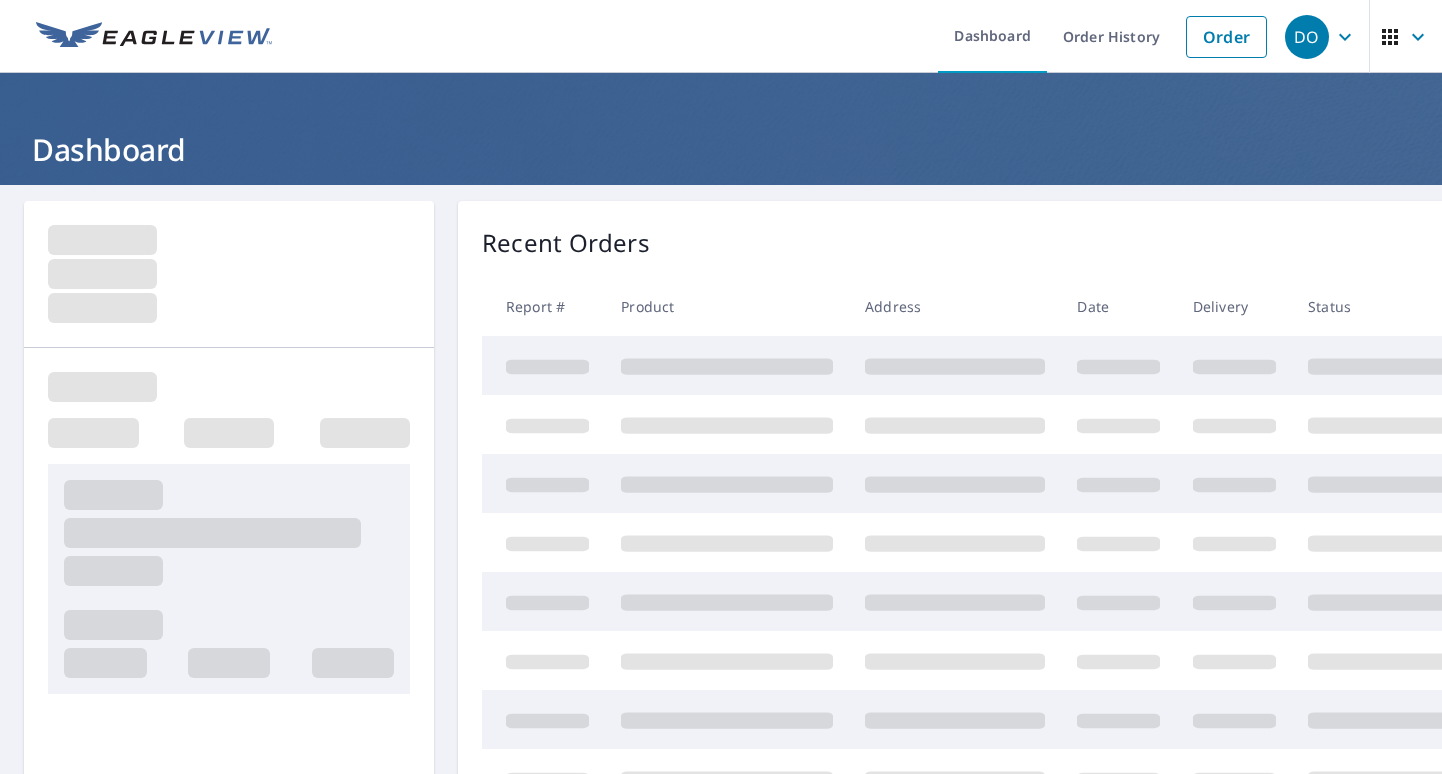 scroll, scrollTop: 0, scrollLeft: 0, axis: both 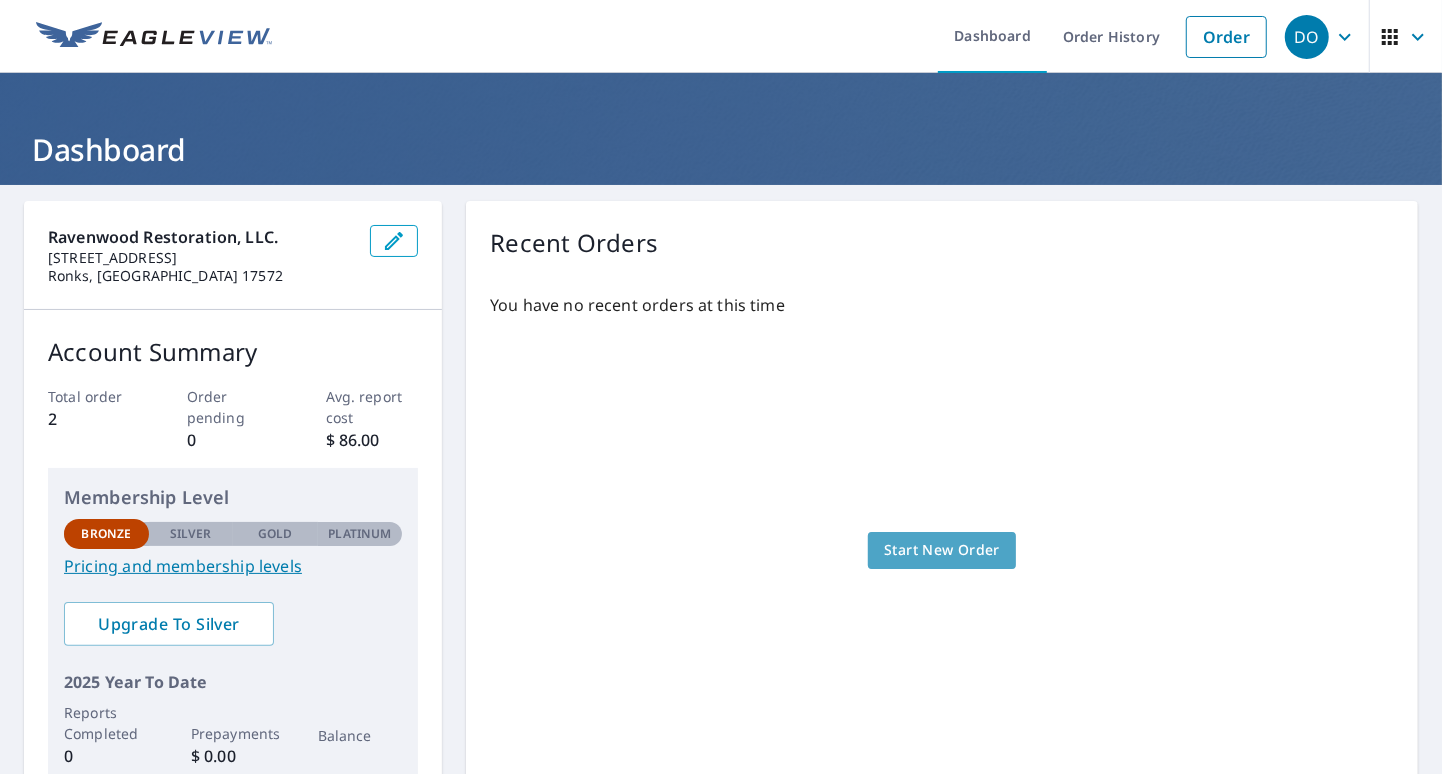 click on "Start New Order" at bounding box center (942, 550) 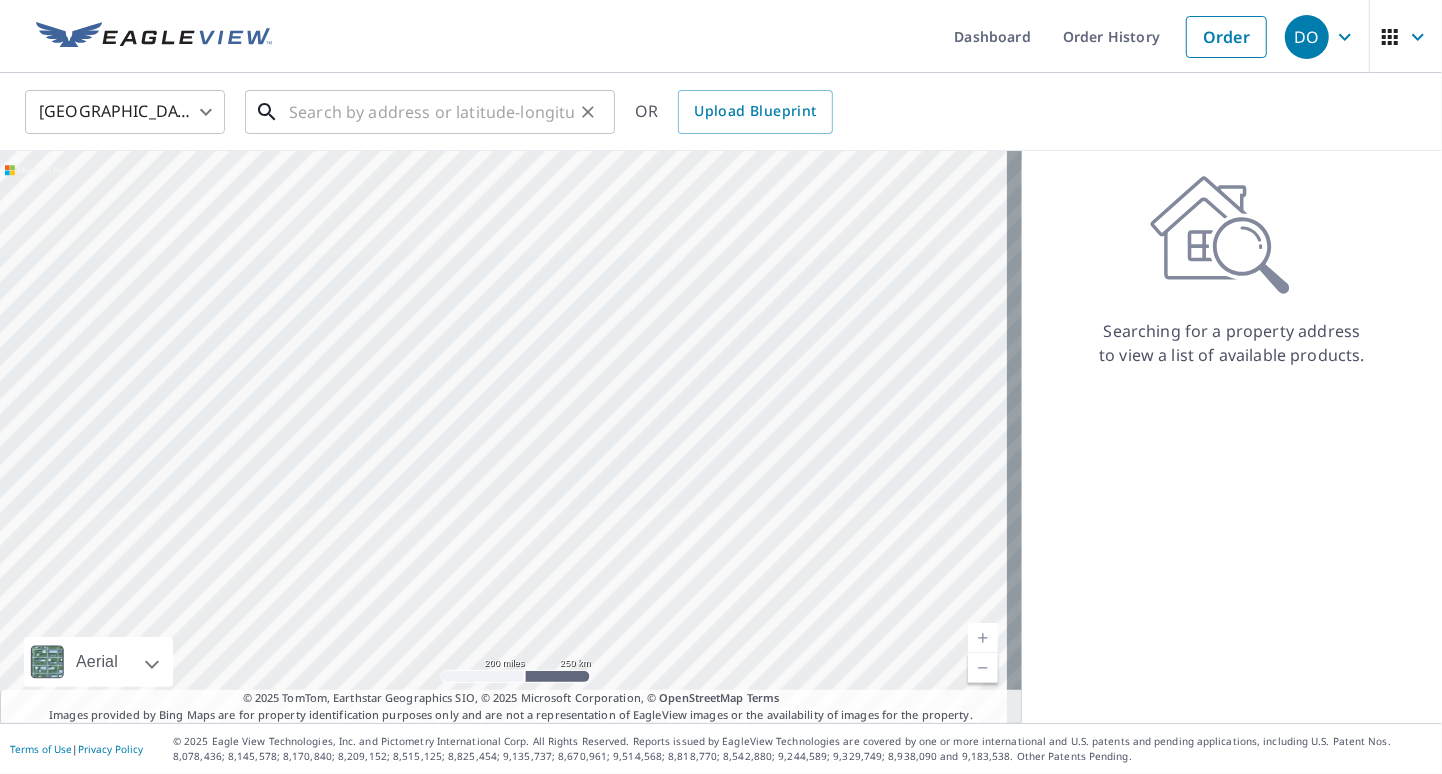 click at bounding box center [431, 112] 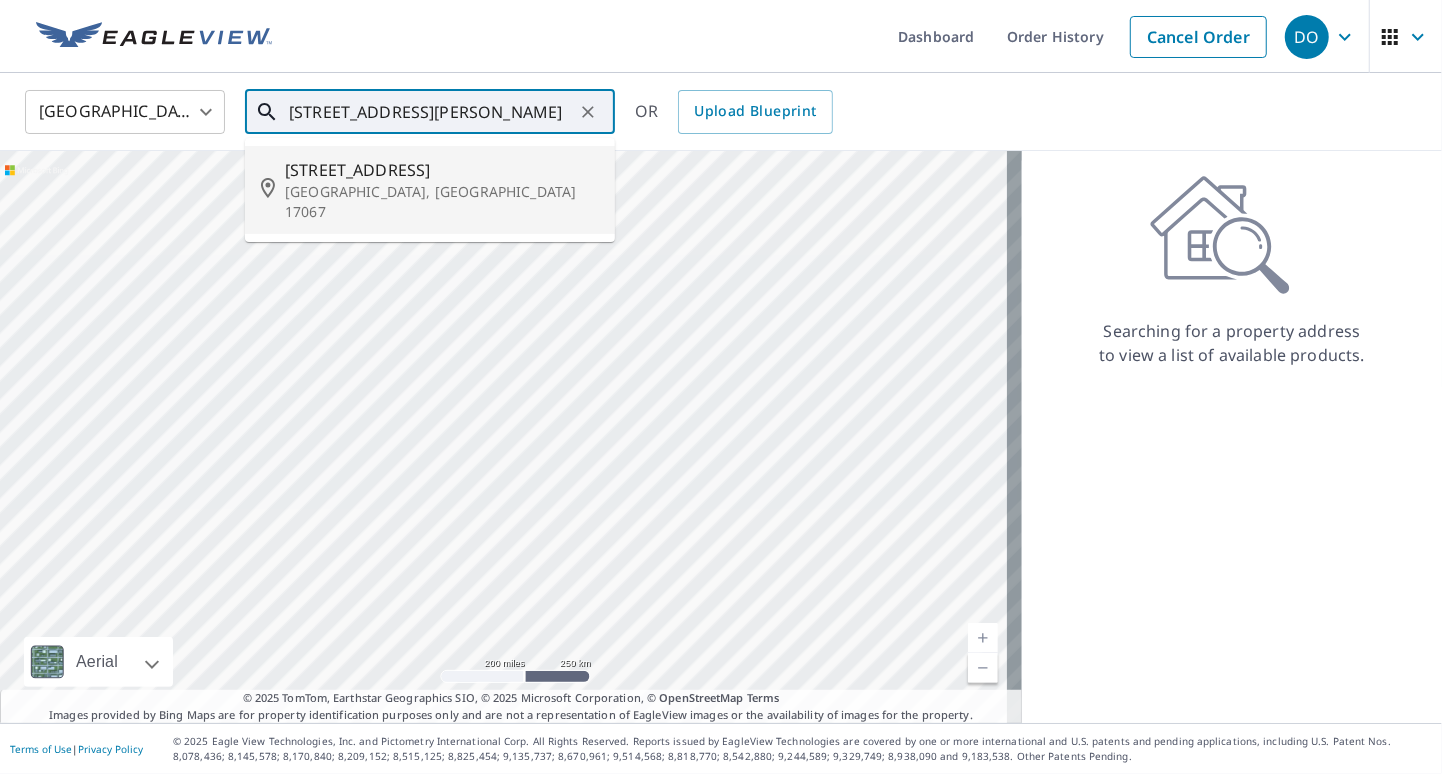 click on "[STREET_ADDRESS]" at bounding box center [442, 170] 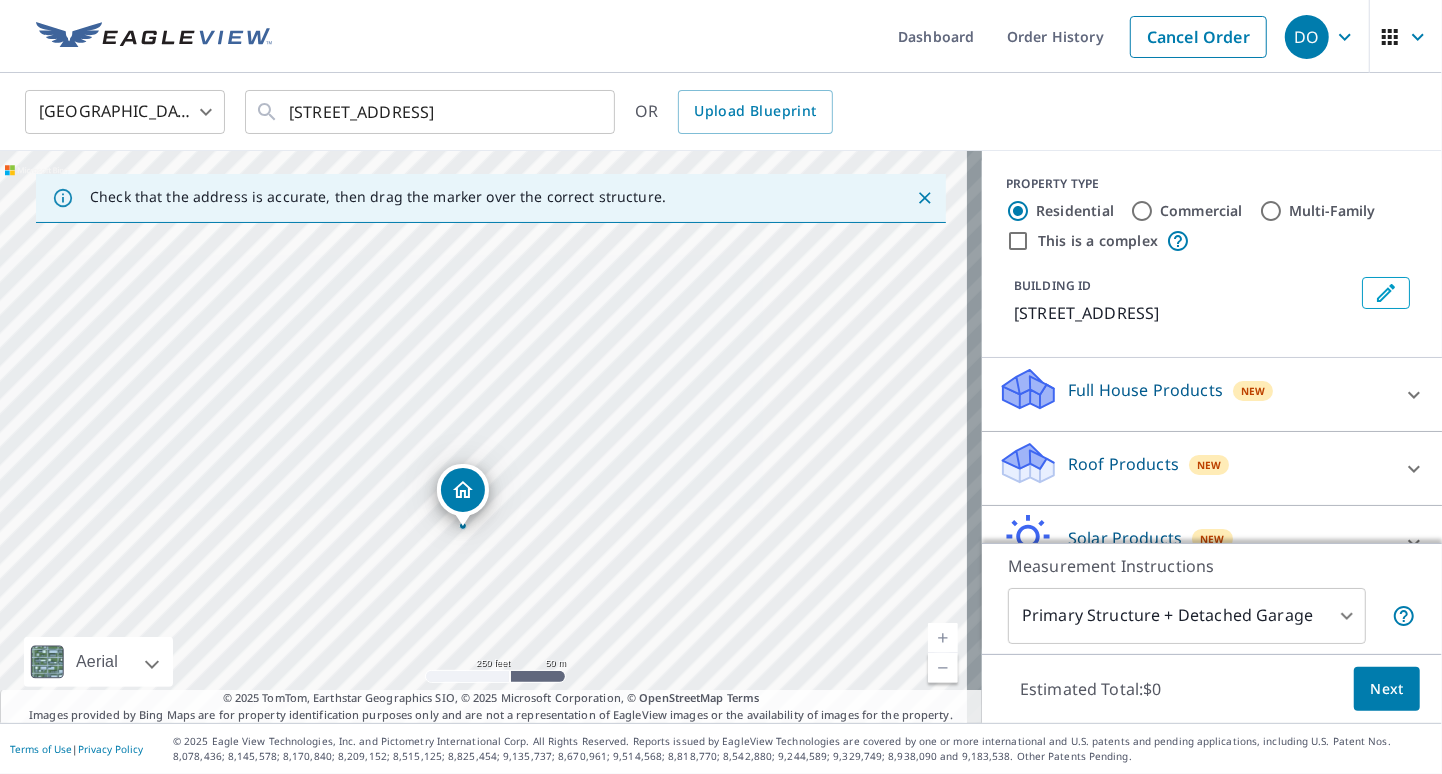 drag, startPoint x: 544, startPoint y: 325, endPoint x: 523, endPoint y: 417, distance: 94.36631 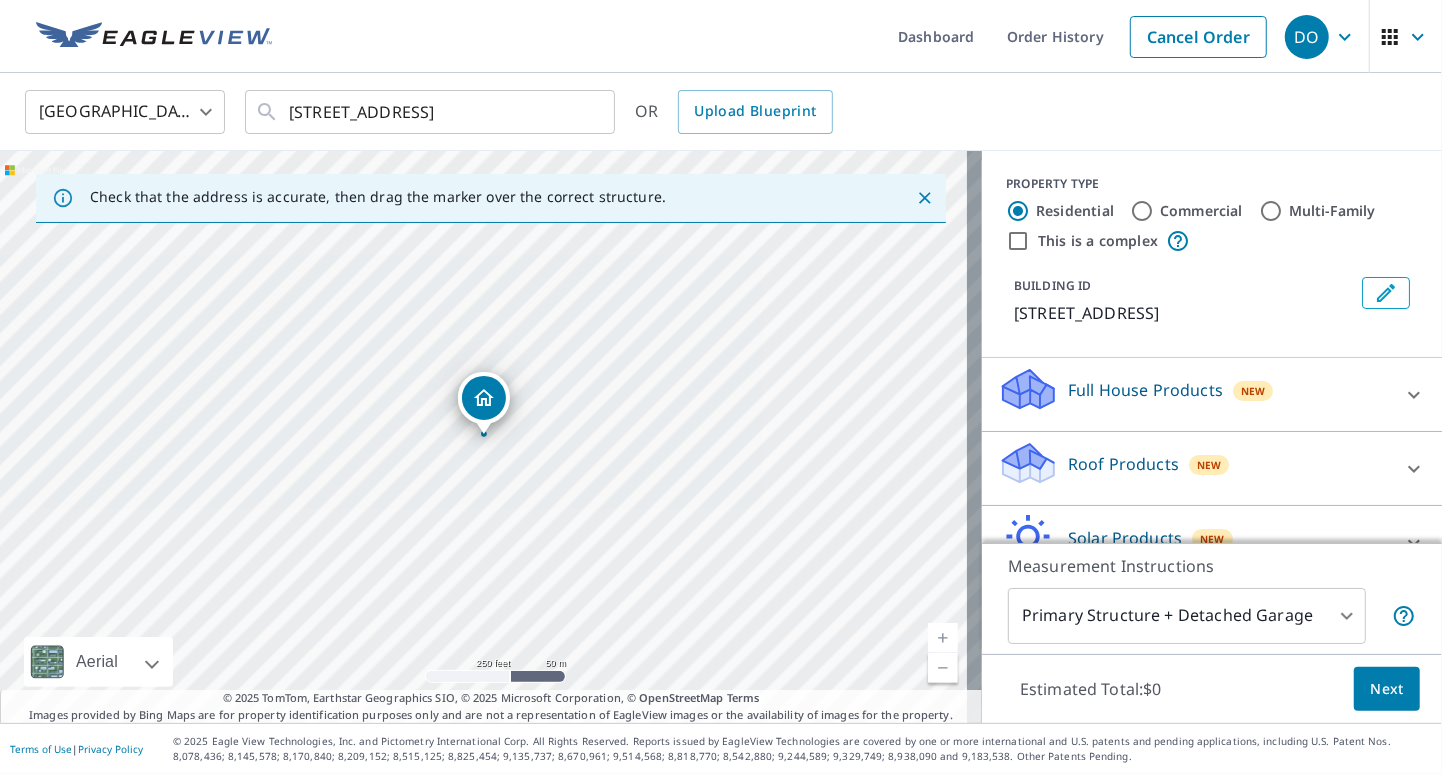 click on "[STREET_ADDRESS]" at bounding box center (491, 437) 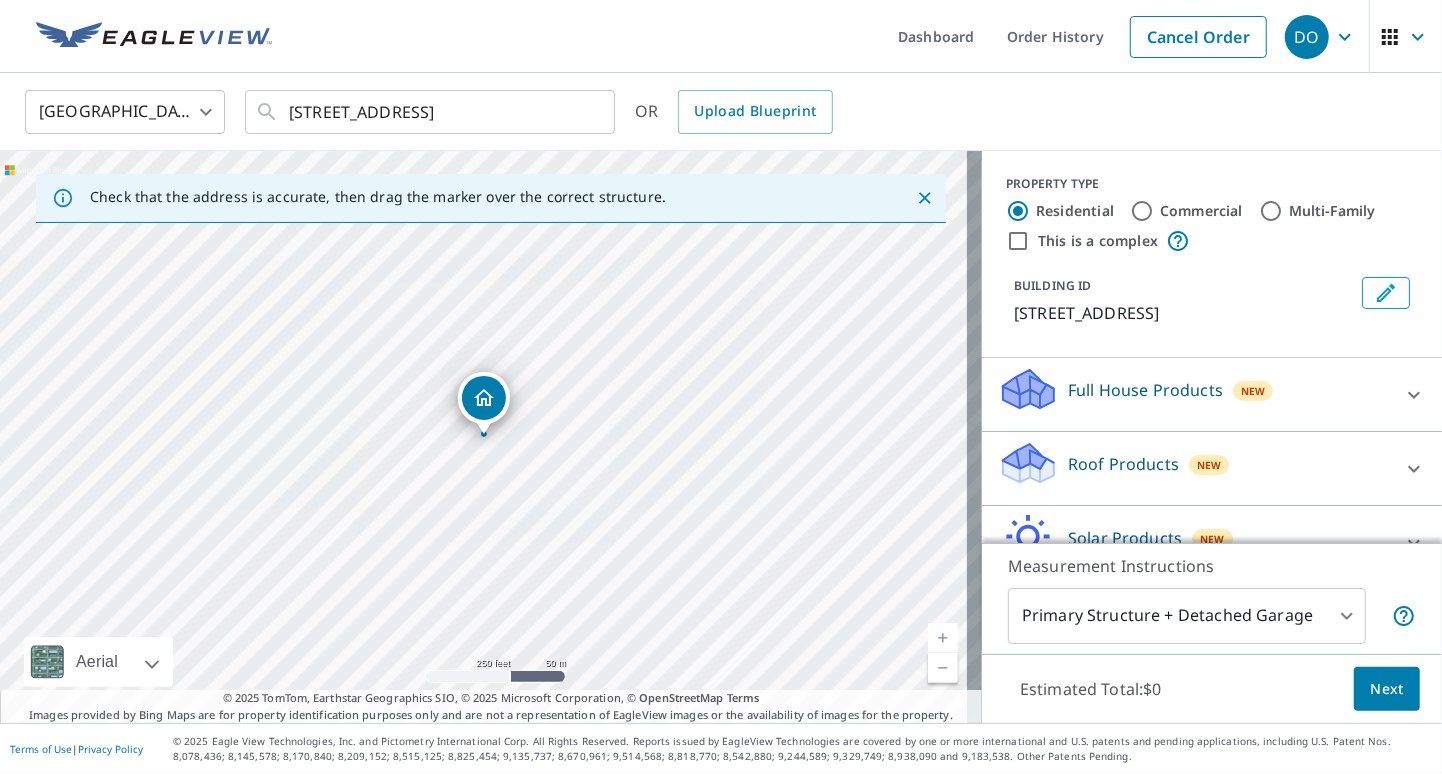 click on "[STREET_ADDRESS]" at bounding box center (491, 437) 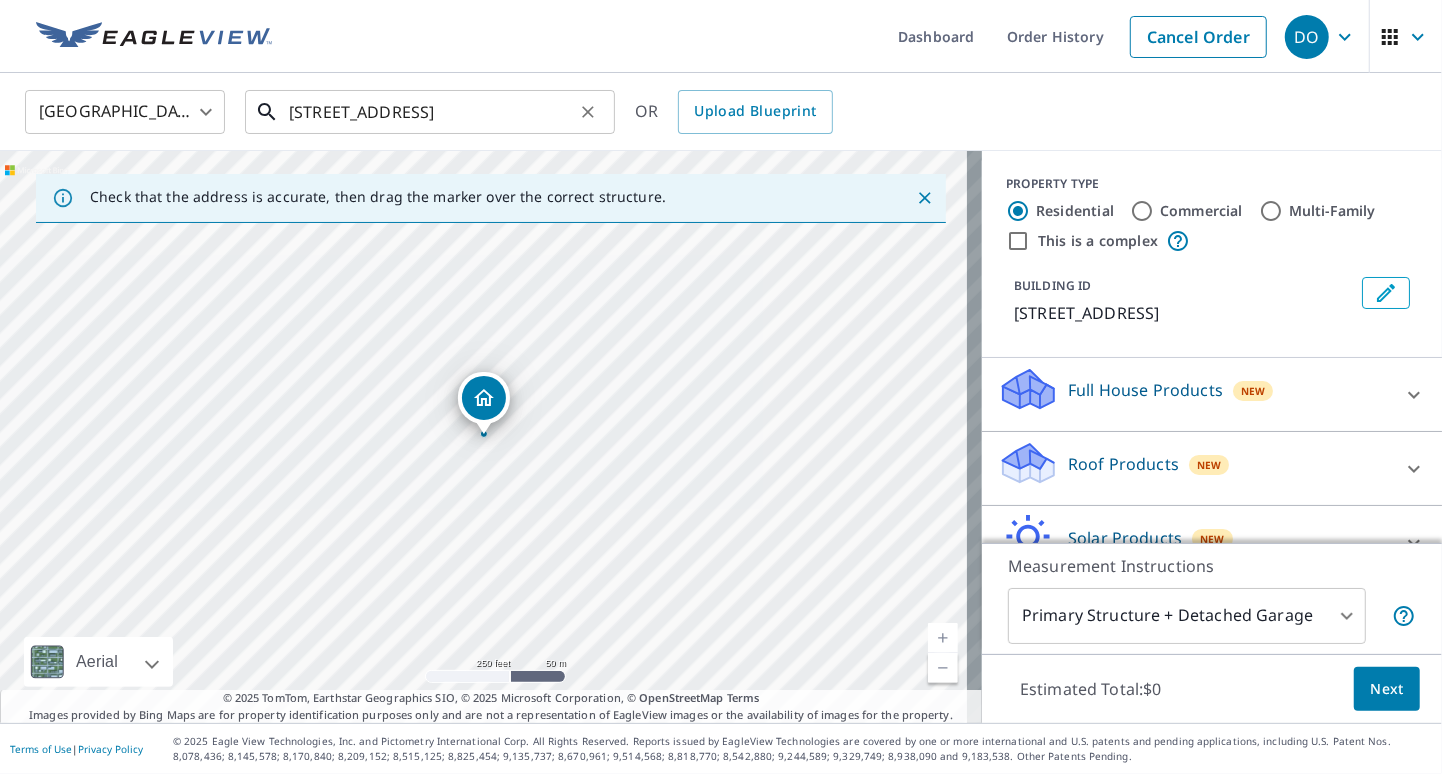 click on "[STREET_ADDRESS]" at bounding box center (431, 112) 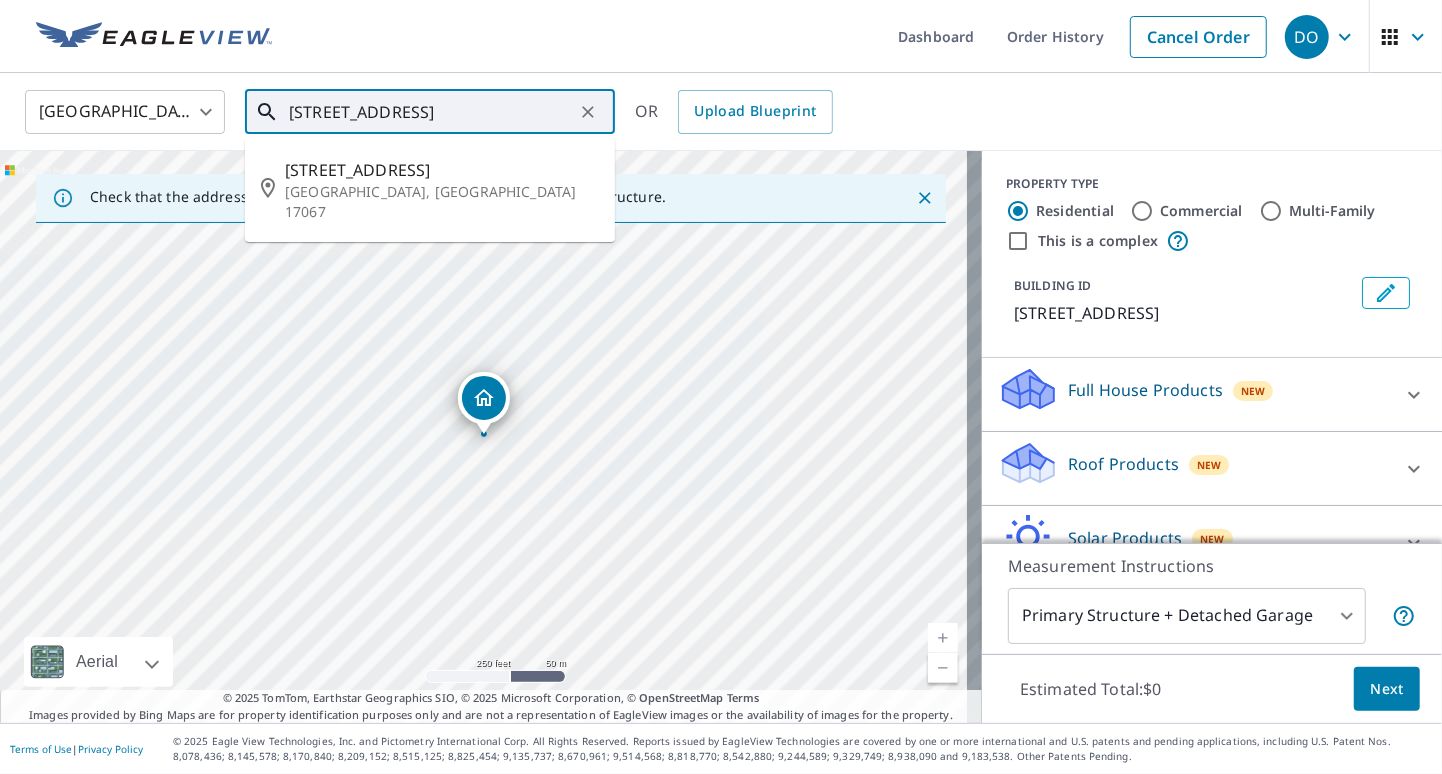 drag, startPoint x: 314, startPoint y: 116, endPoint x: 287, endPoint y: 111, distance: 27.45906 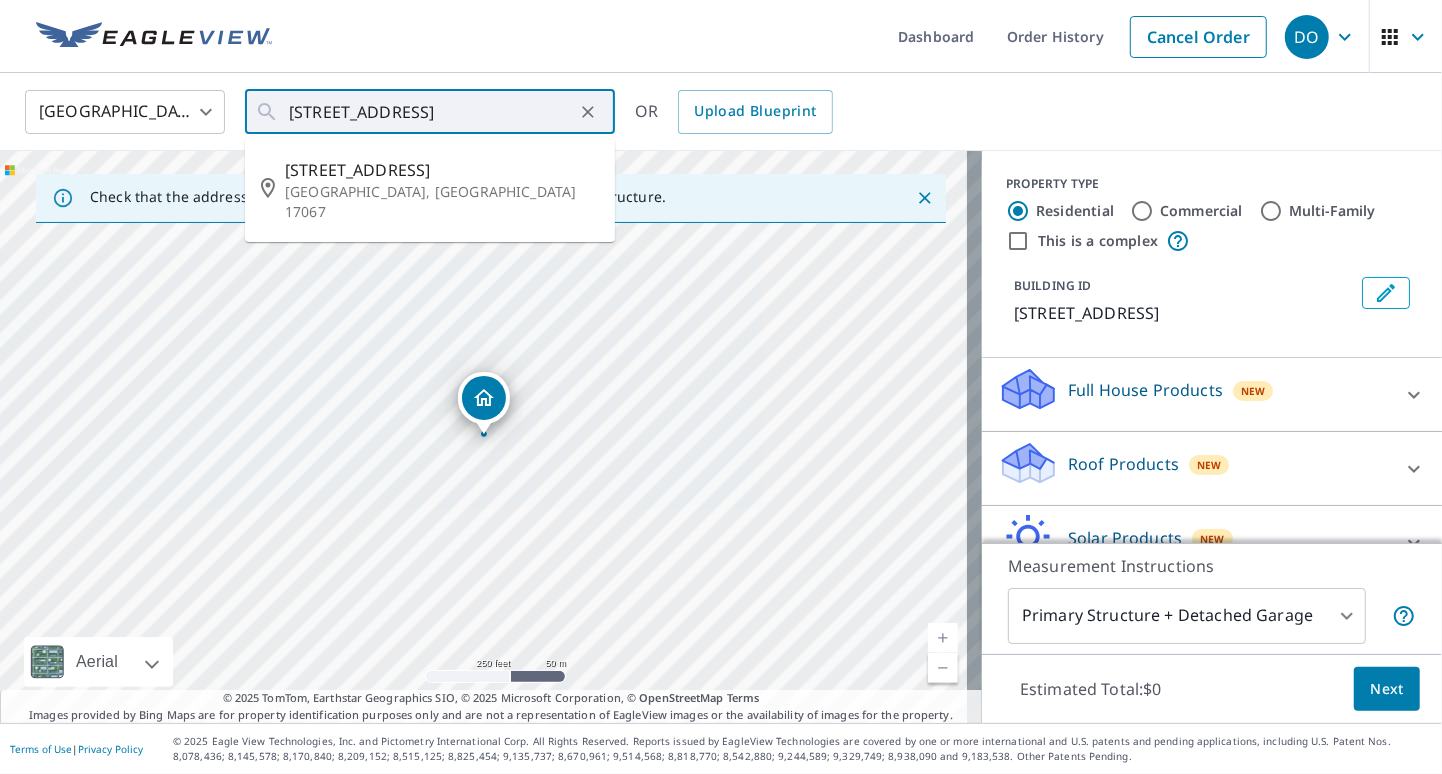click on "Dashboard Order History Cancel Order" at bounding box center (780, 36) 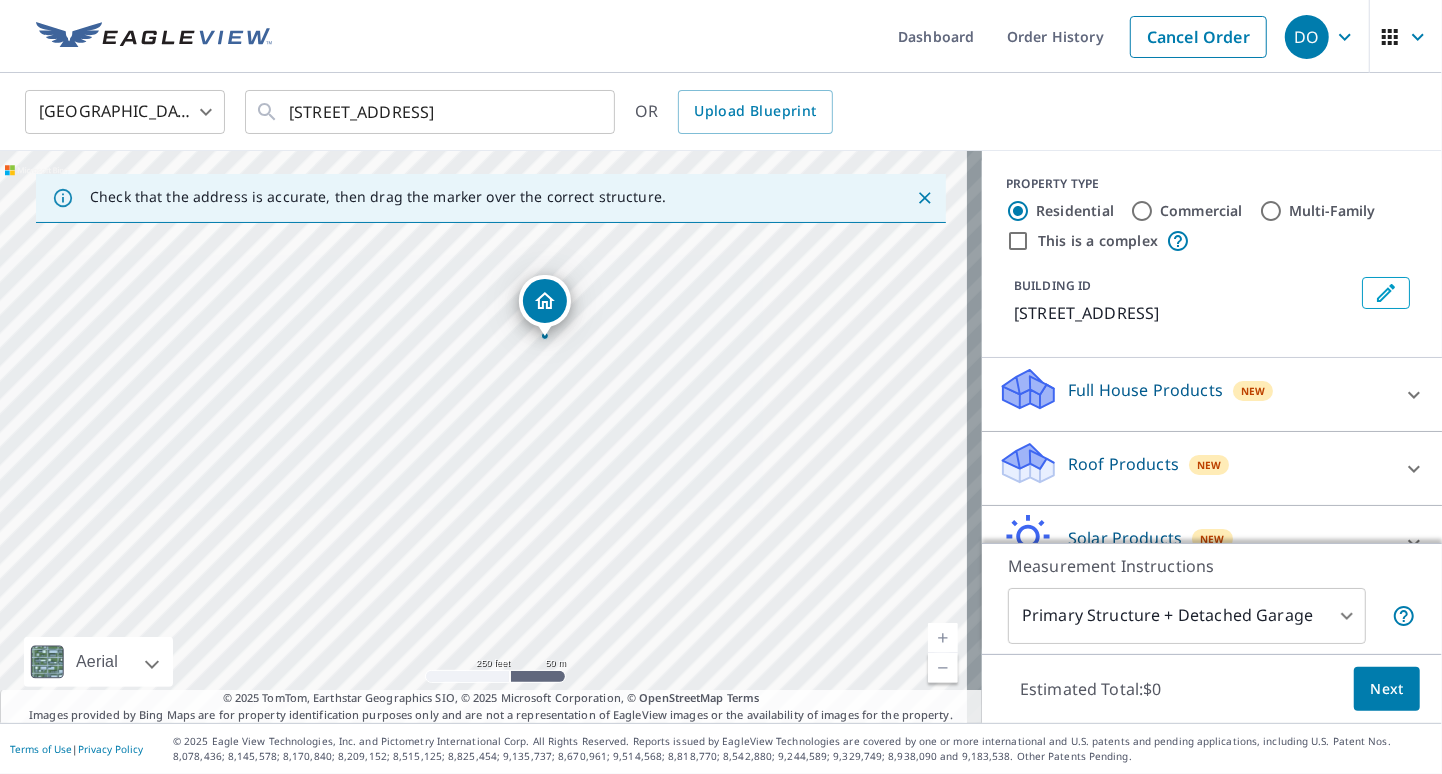 drag, startPoint x: 480, startPoint y: 399, endPoint x: 541, endPoint y: 301, distance: 115.43397 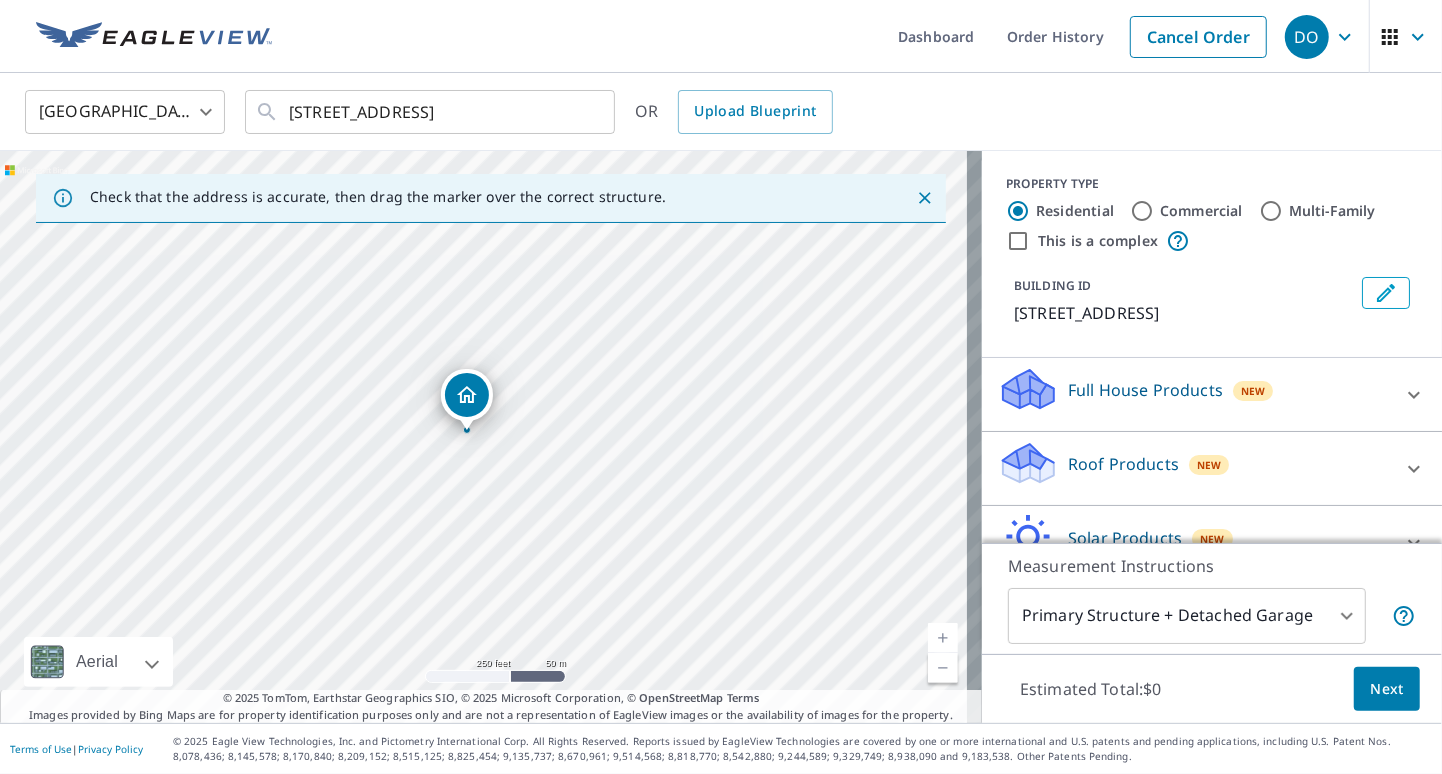 drag, startPoint x: 485, startPoint y: 402, endPoint x: 468, endPoint y: 398, distance: 17.464249 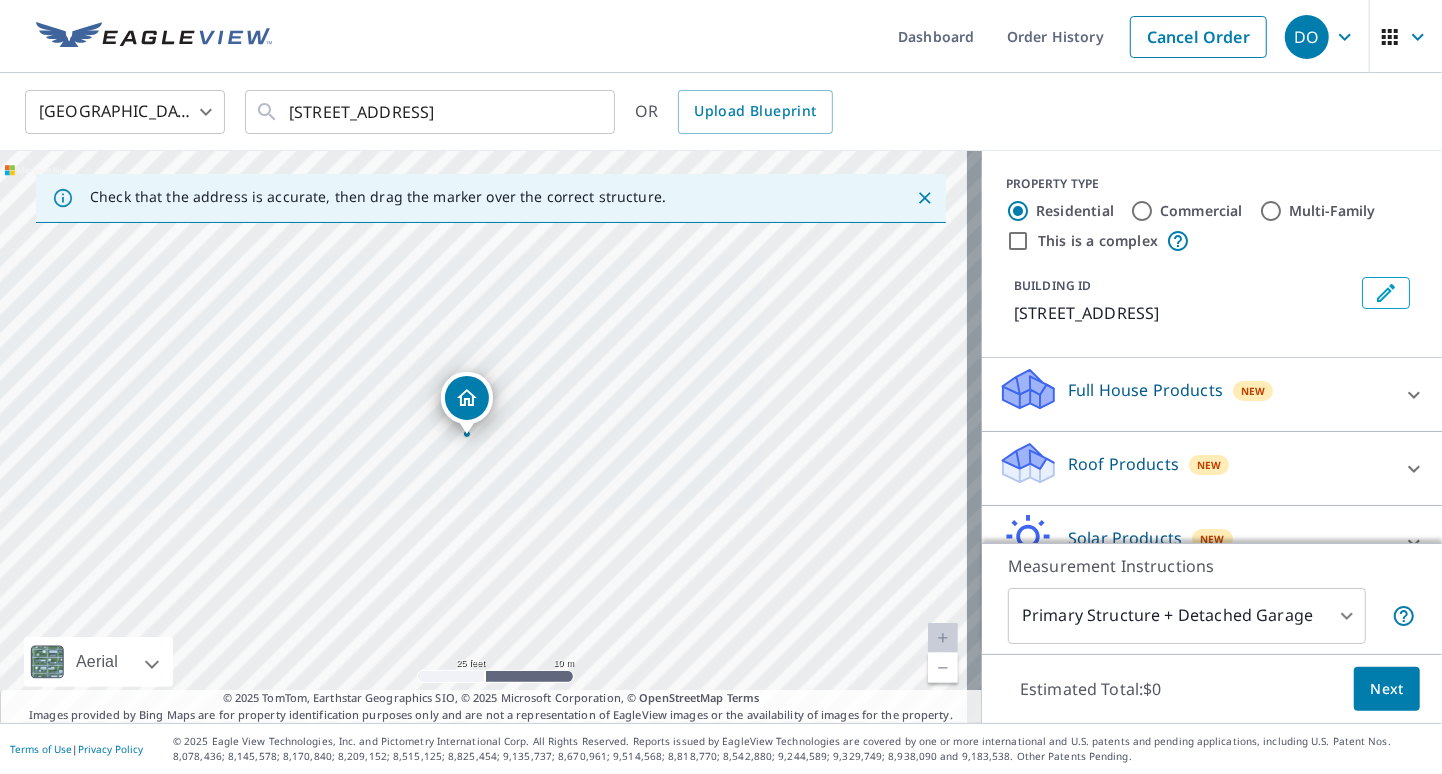 drag, startPoint x: 480, startPoint y: 469, endPoint x: 489, endPoint y: 491, distance: 23.769728 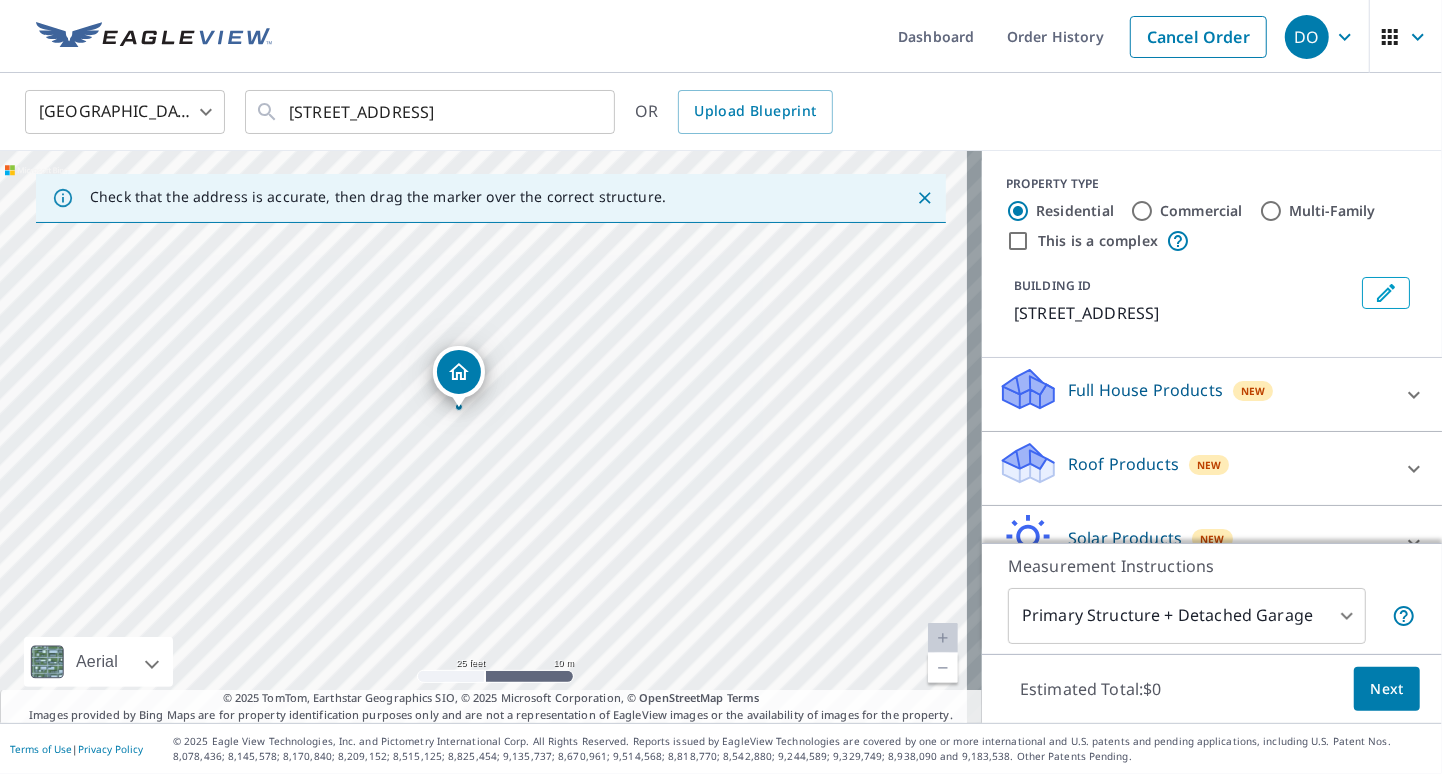 drag, startPoint x: 468, startPoint y: 394, endPoint x: 460, endPoint y: 367, distance: 28.160255 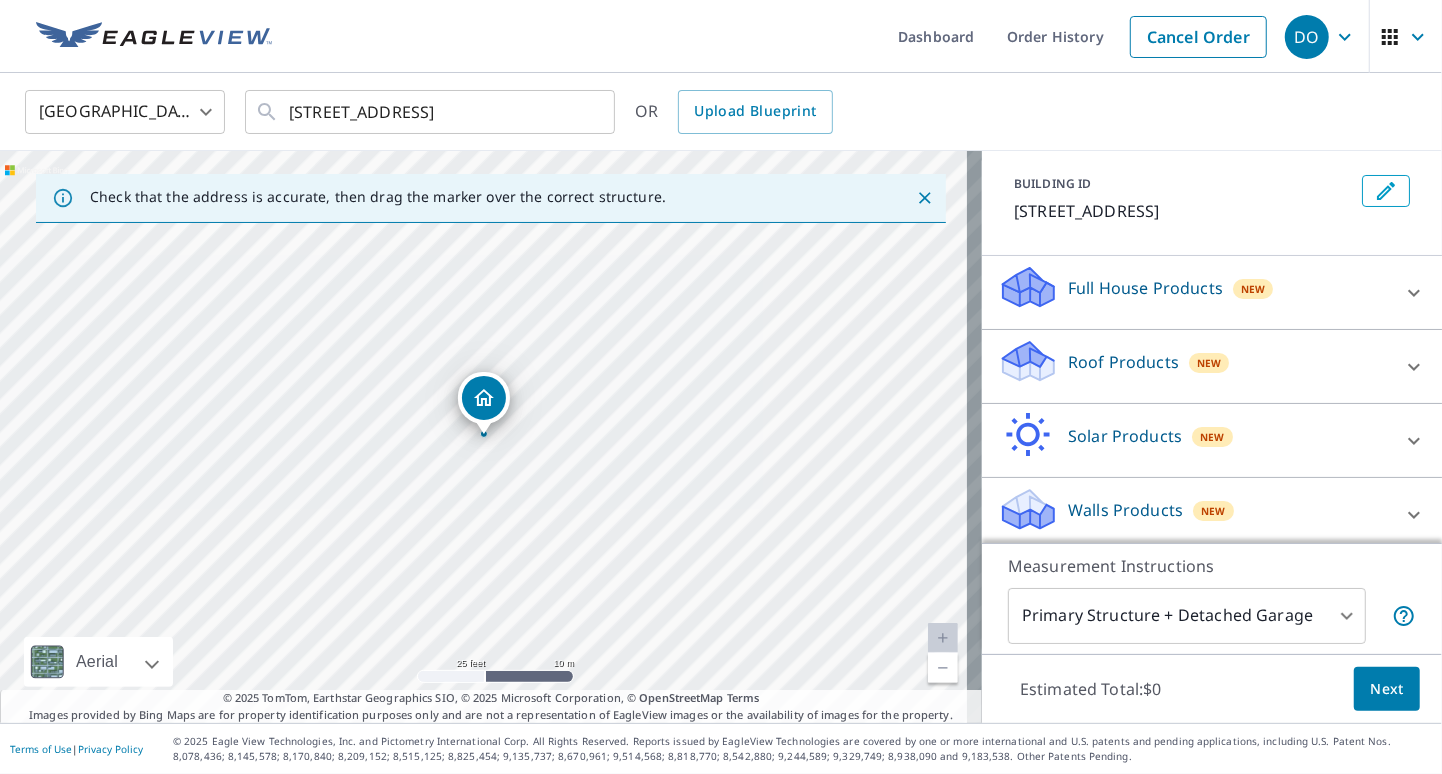 scroll, scrollTop: 132, scrollLeft: 0, axis: vertical 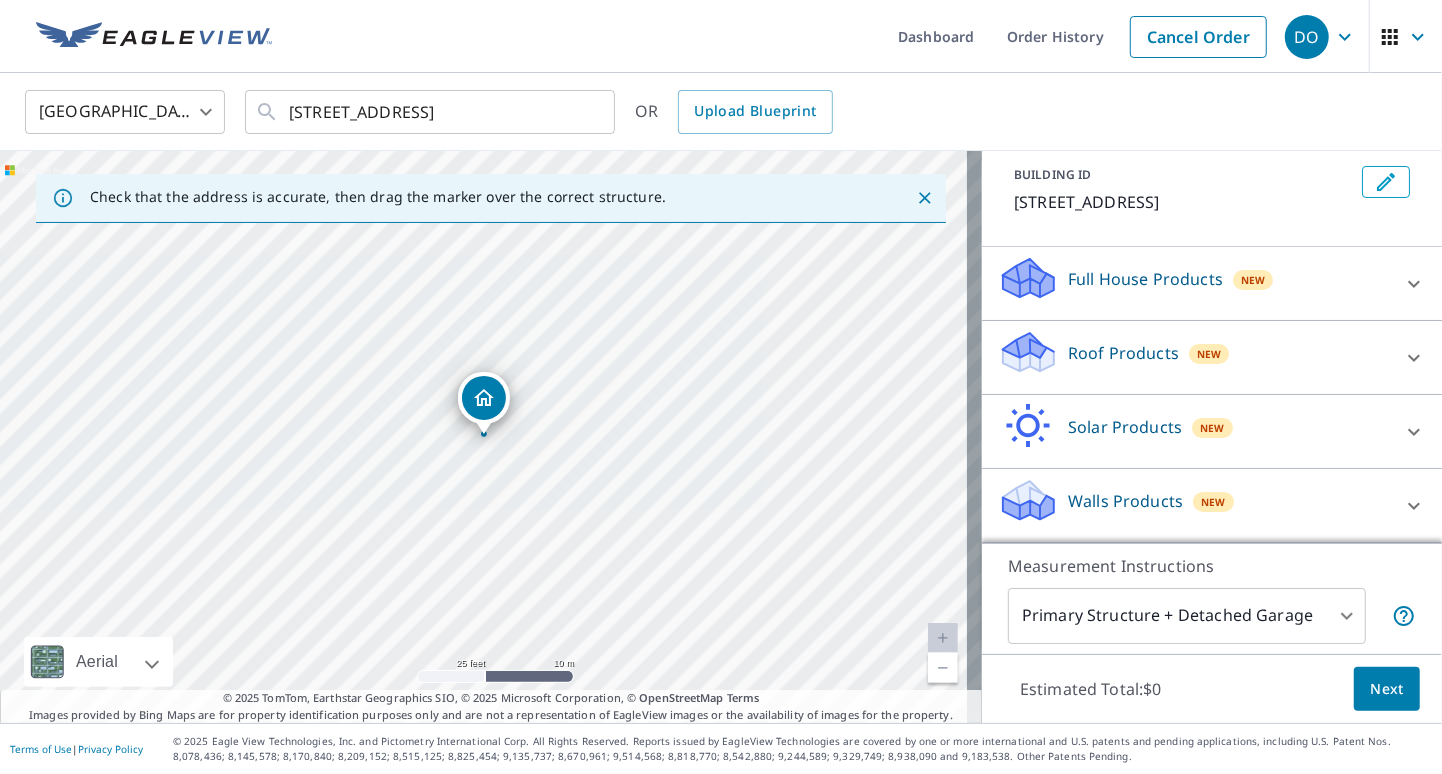 click on "Roof Products" at bounding box center (1123, 353) 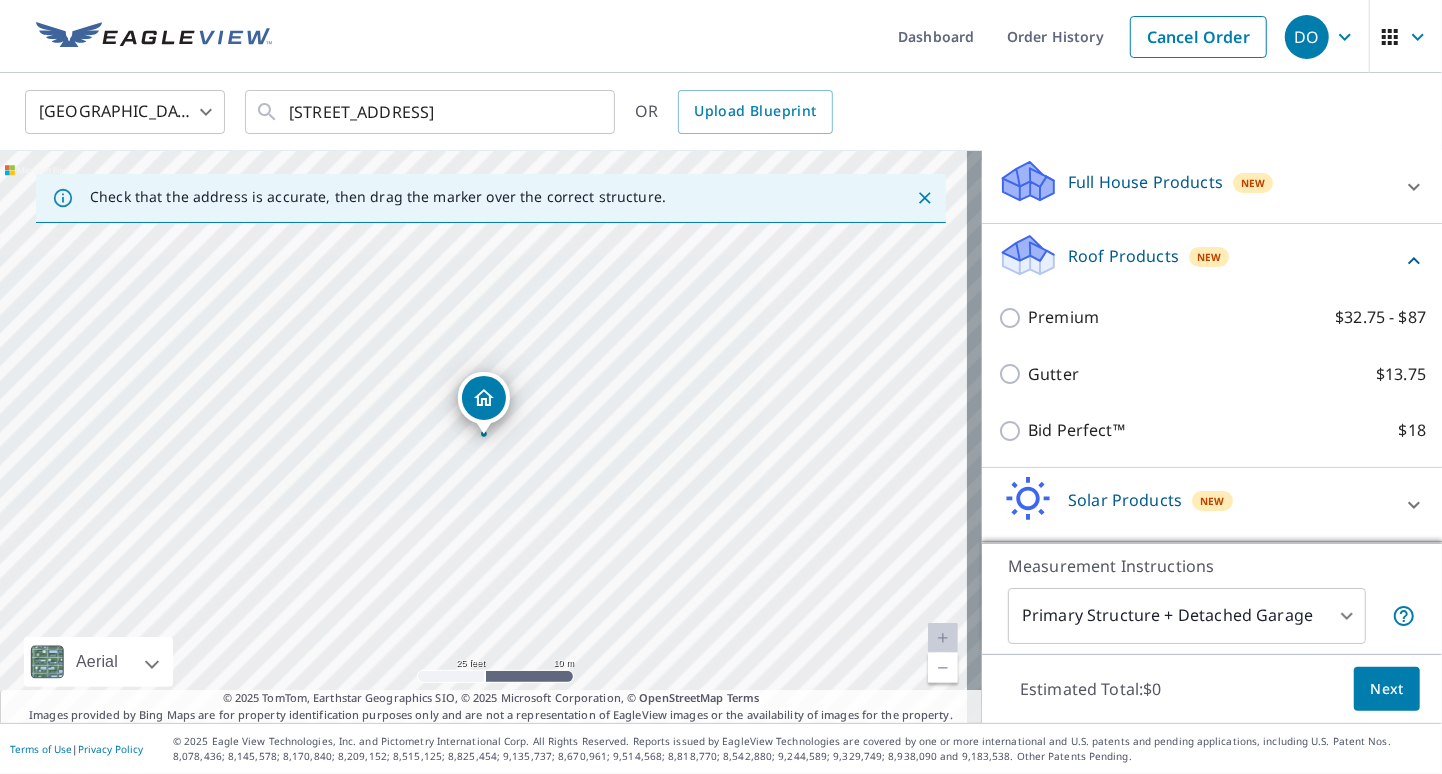 scroll, scrollTop: 204, scrollLeft: 0, axis: vertical 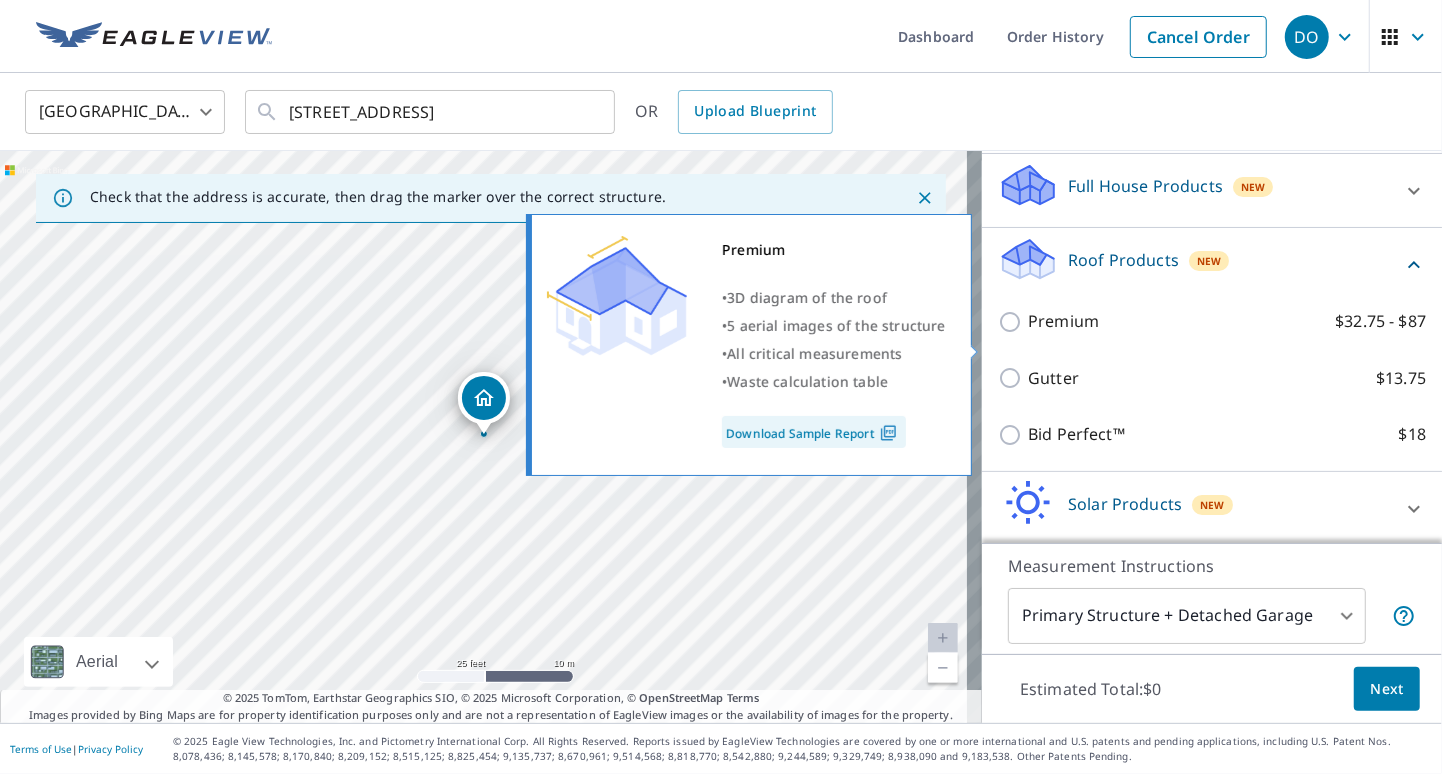 click on "Premium $32.75 - $87" at bounding box center [1013, 322] 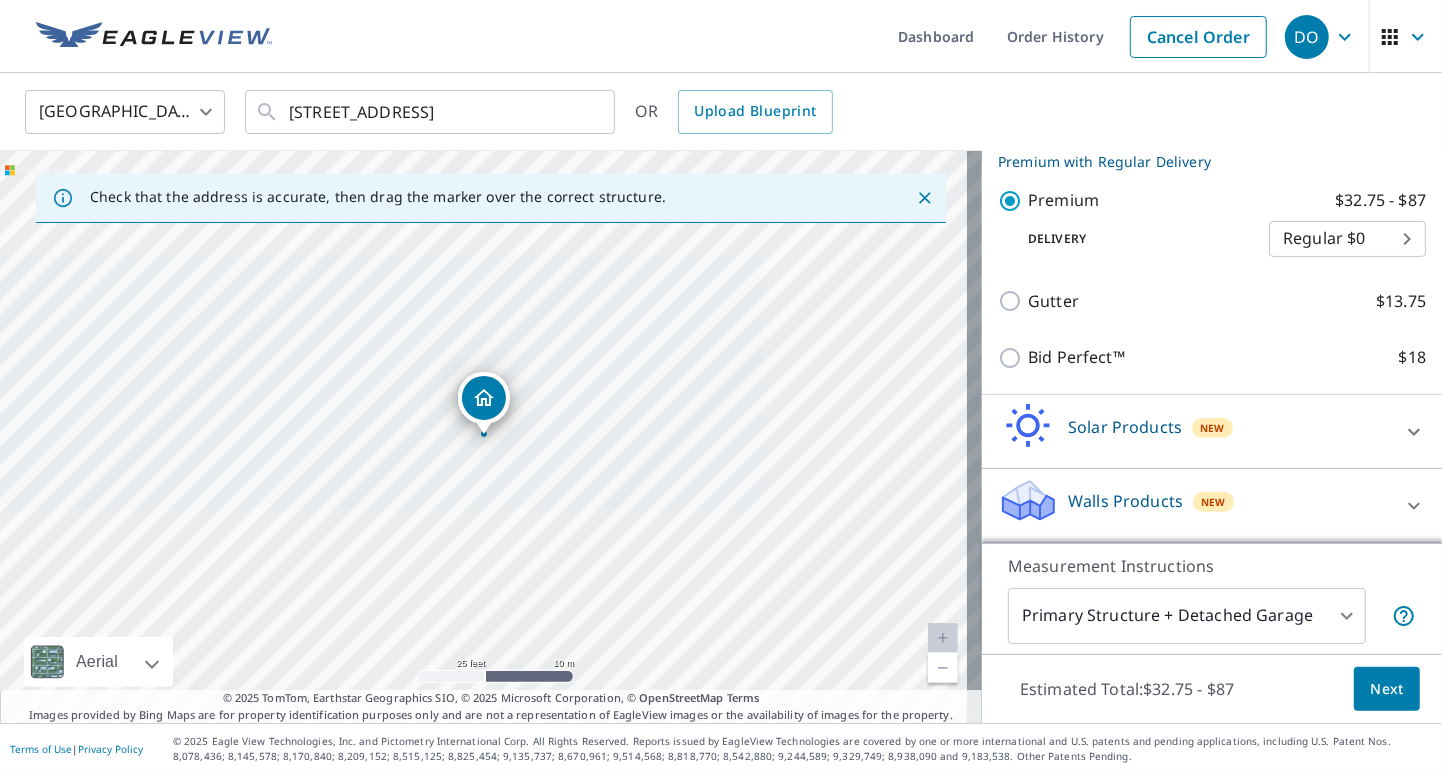 scroll, scrollTop: 369, scrollLeft: 0, axis: vertical 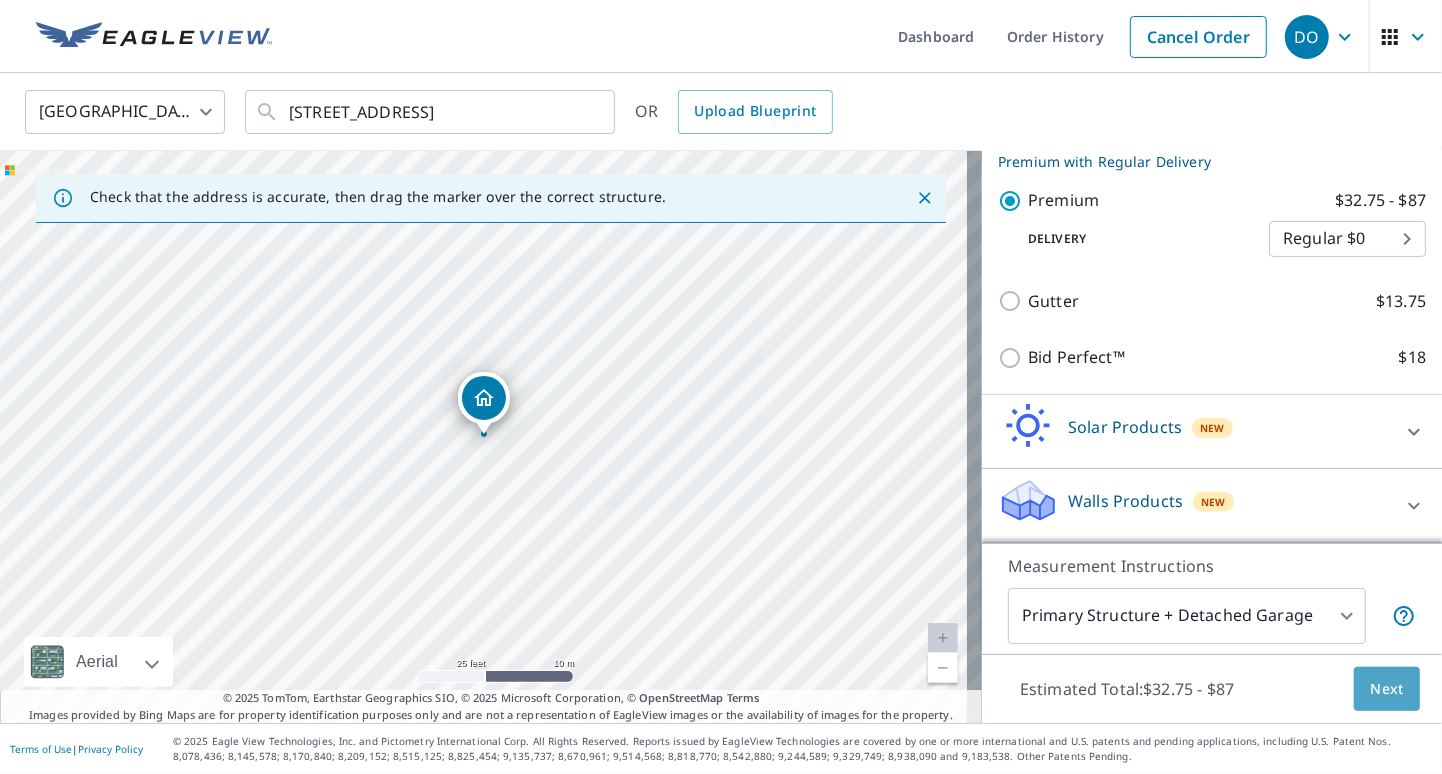 click on "Next" at bounding box center [1387, 689] 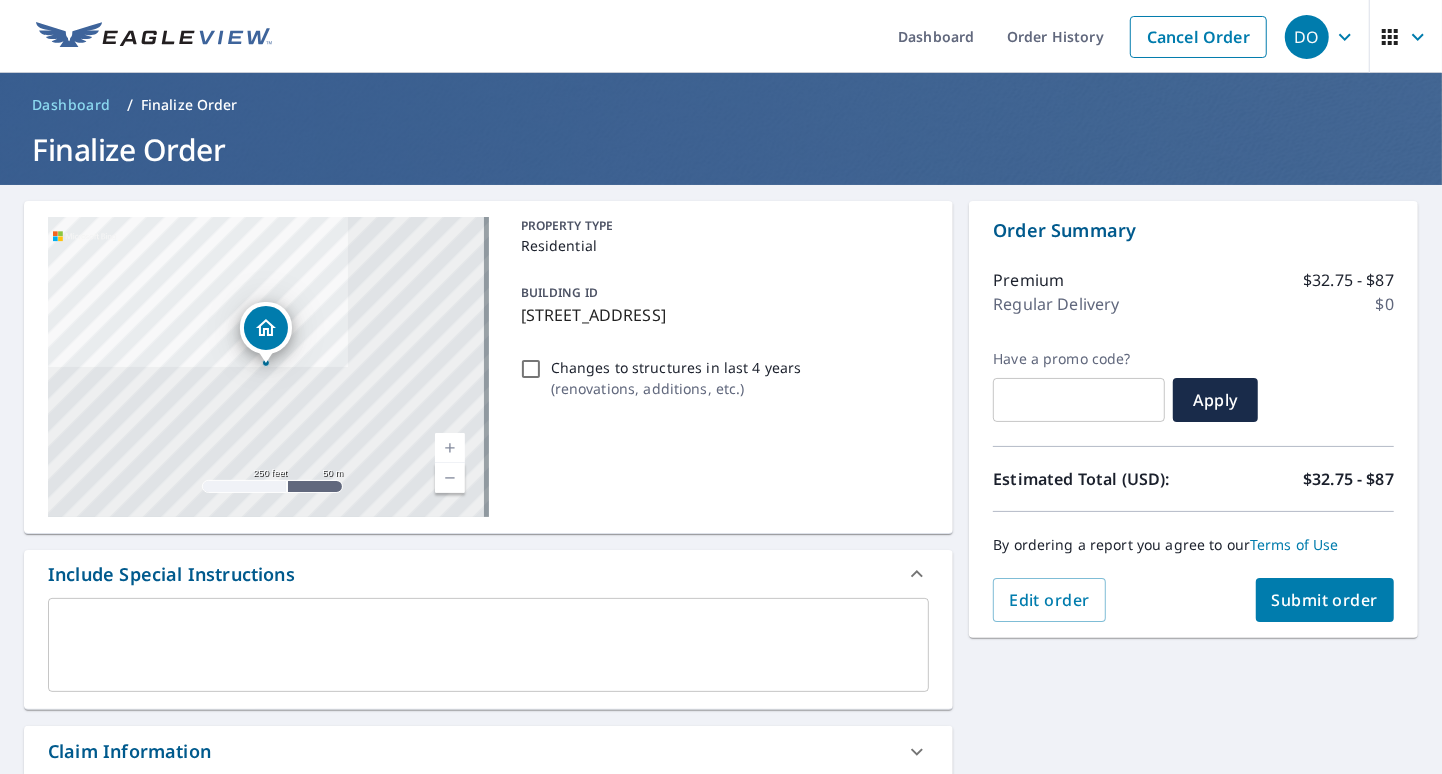 click on "Submit order" at bounding box center [1325, 600] 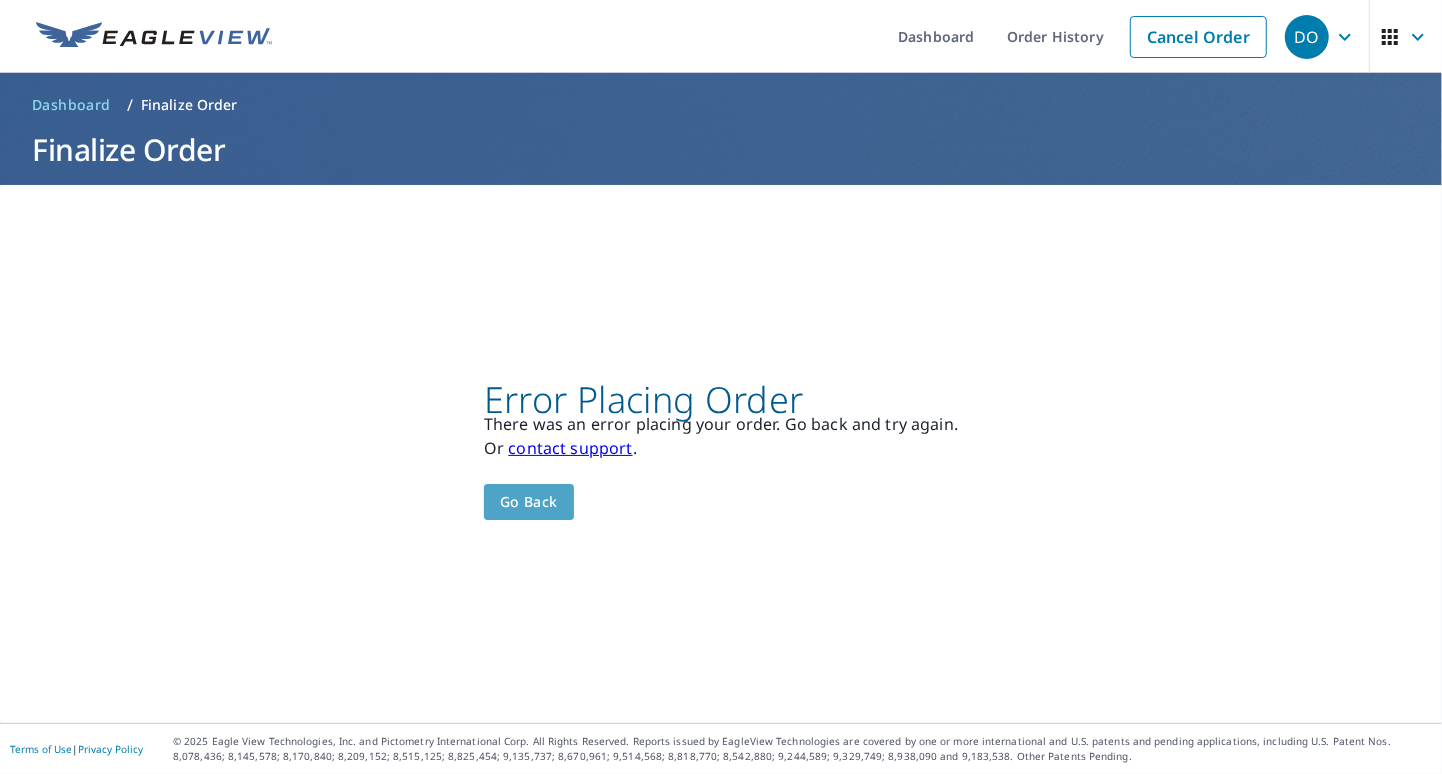 click on "Go back" at bounding box center [529, 502] 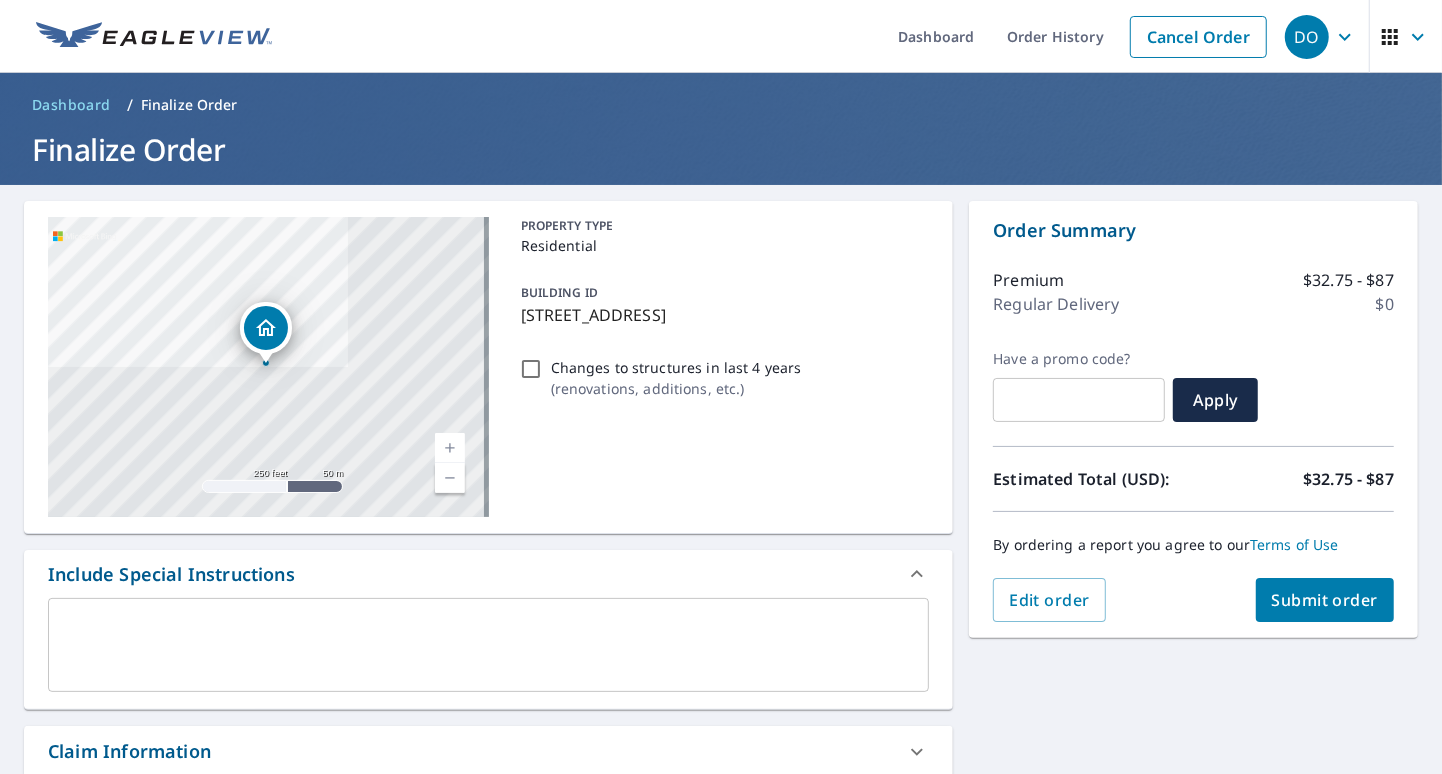click on "DO" at bounding box center (1323, 37) 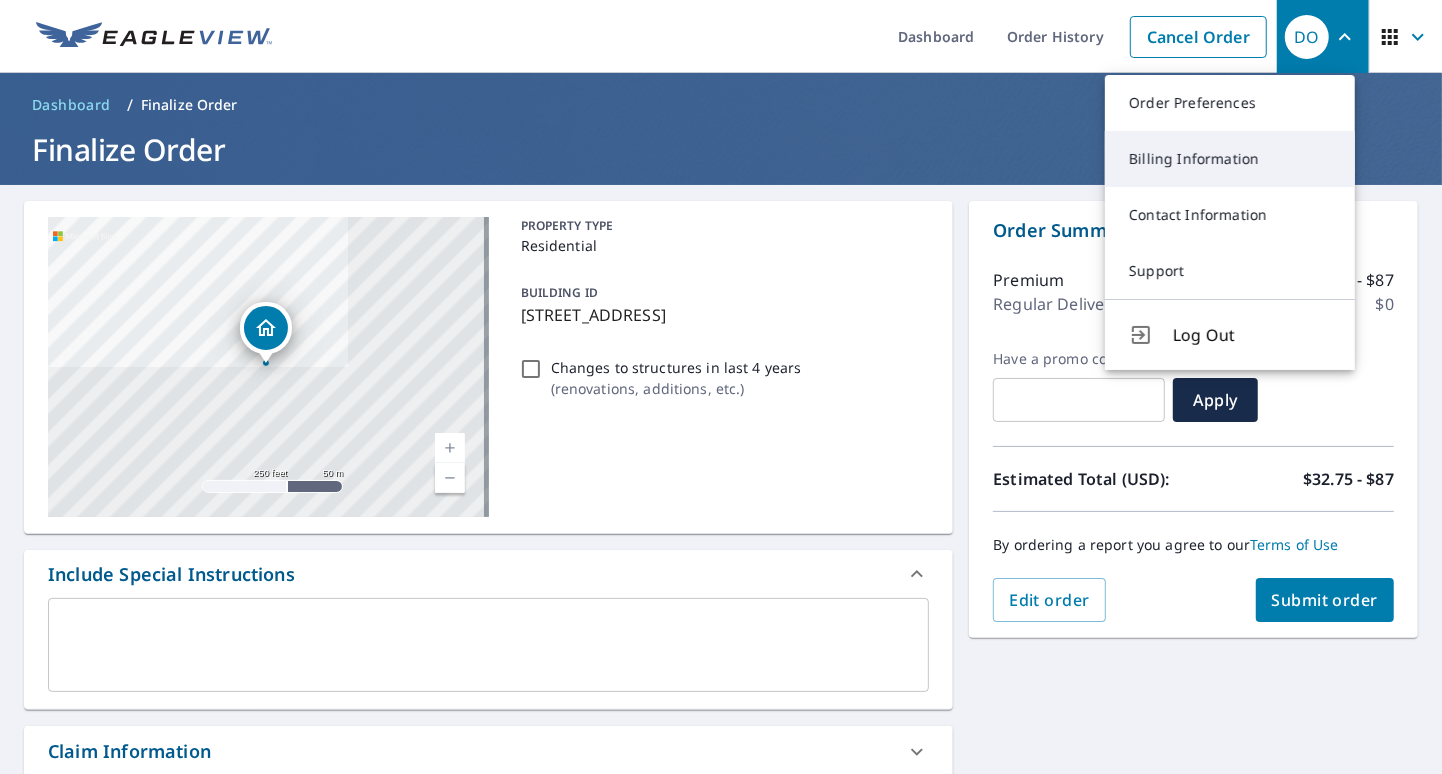 click on "Billing Information" at bounding box center (1230, 159) 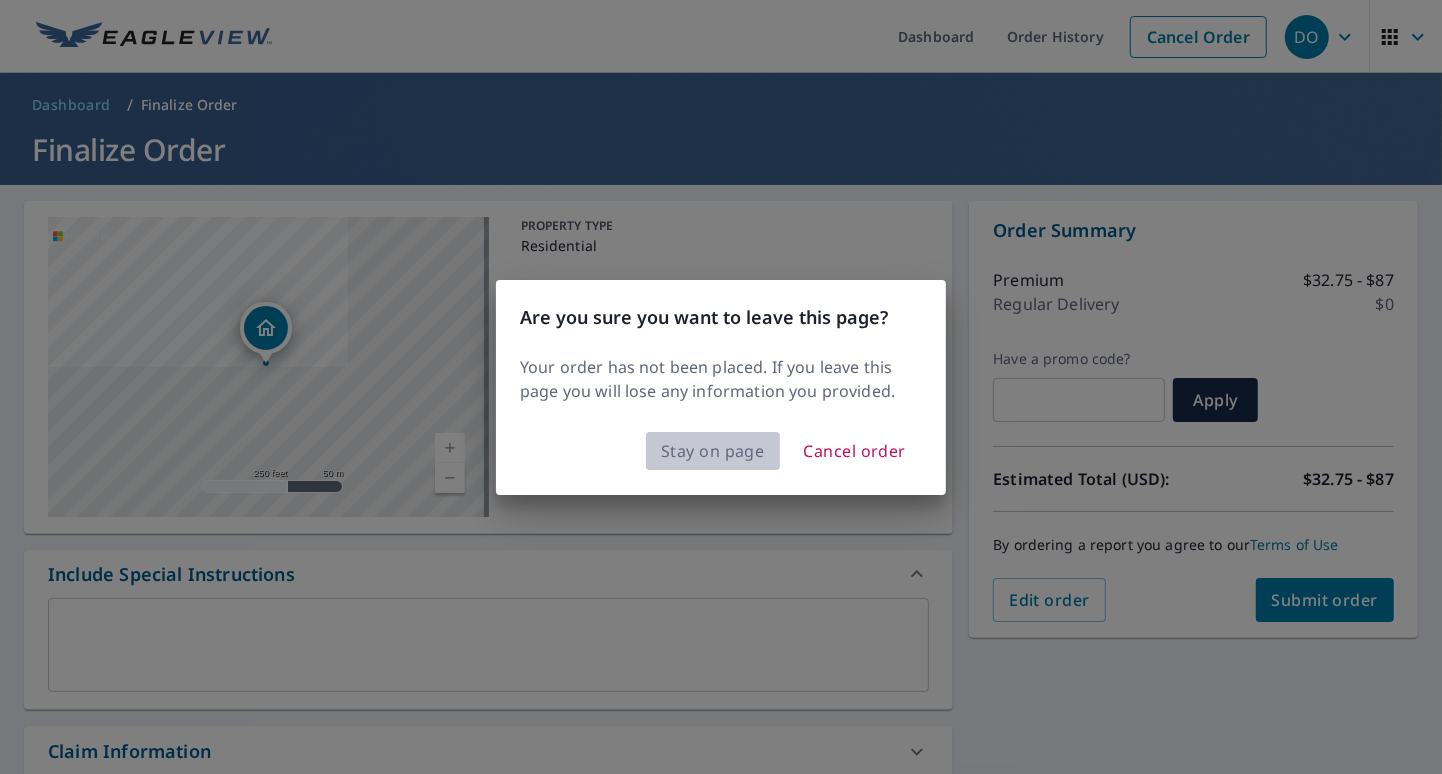click on "Stay on page" at bounding box center (713, 451) 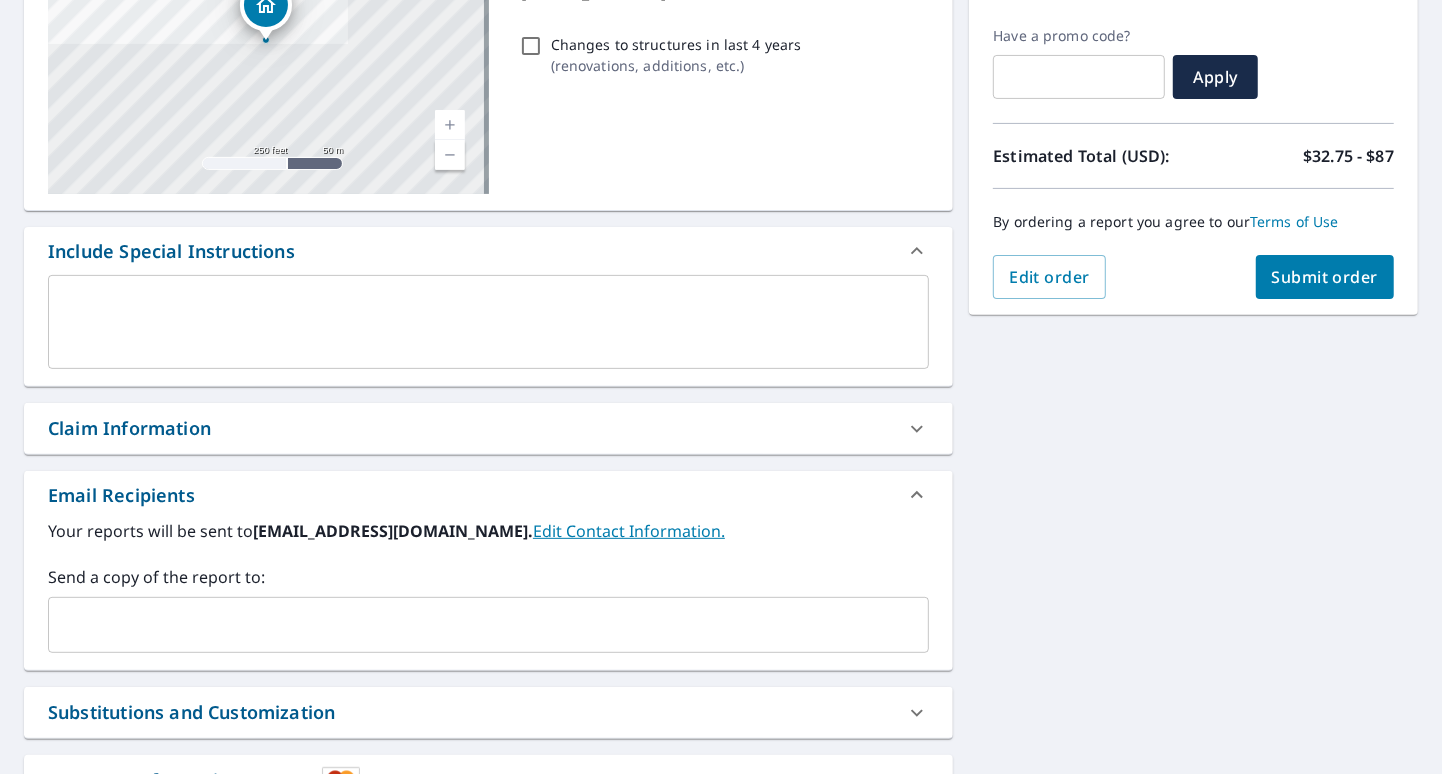 scroll, scrollTop: 481, scrollLeft: 0, axis: vertical 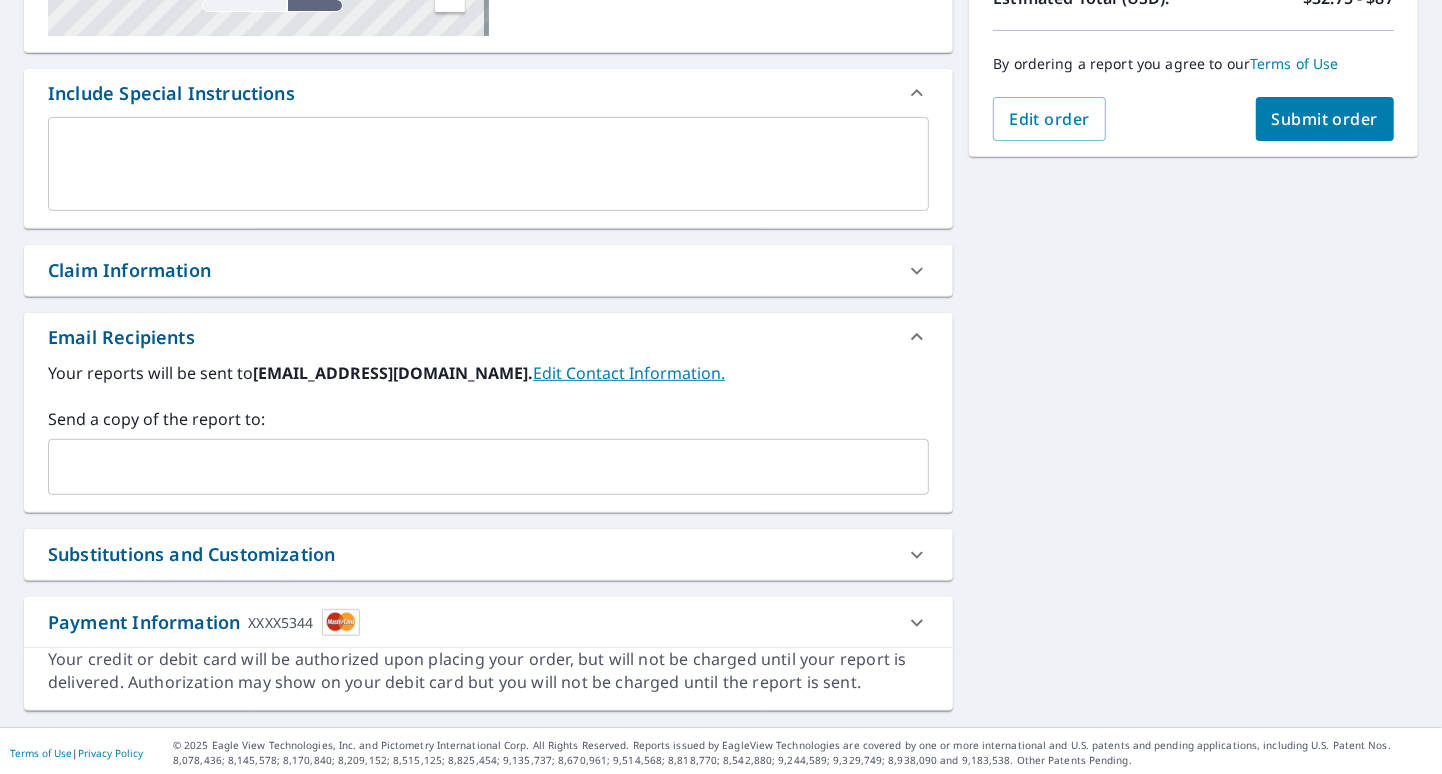 click 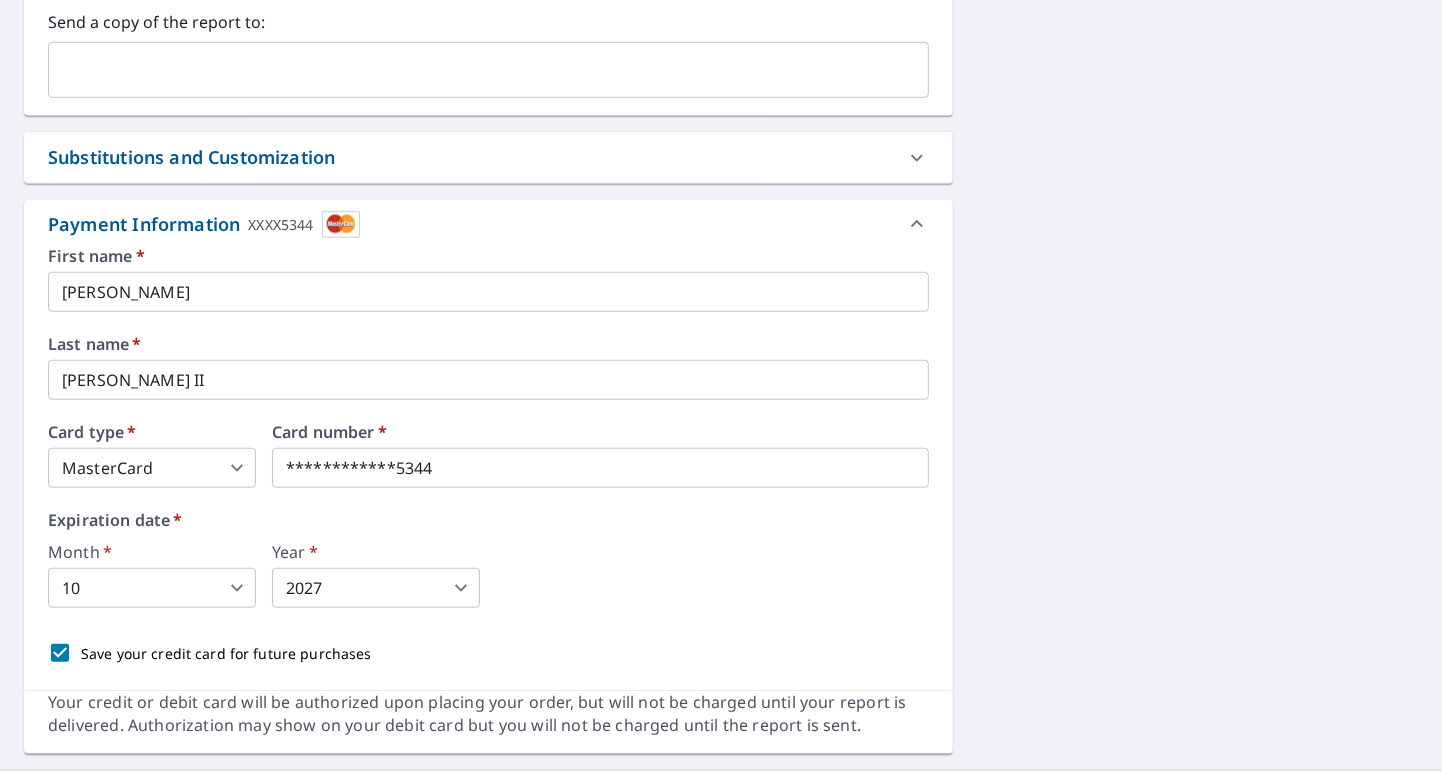 scroll, scrollTop: 881, scrollLeft: 0, axis: vertical 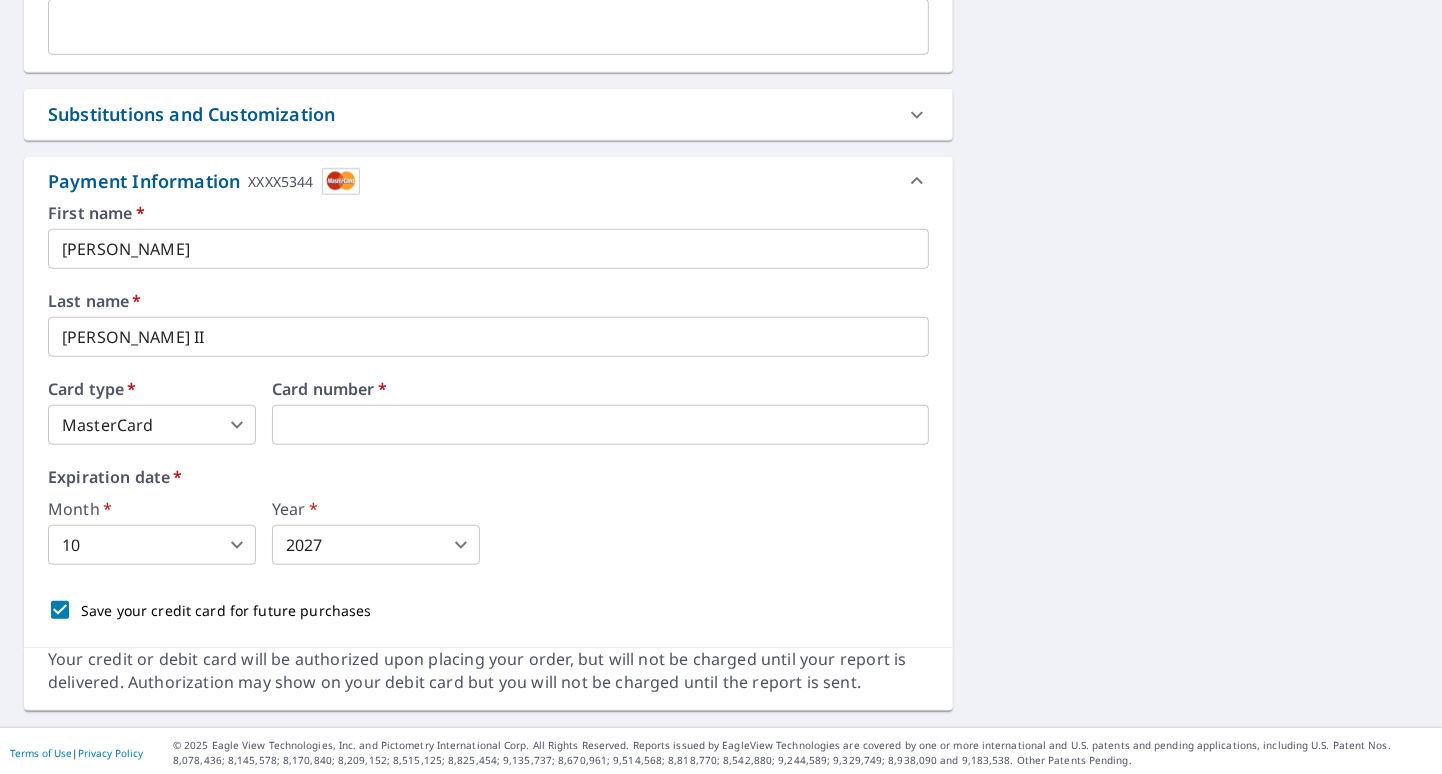 click at bounding box center (600, 425) 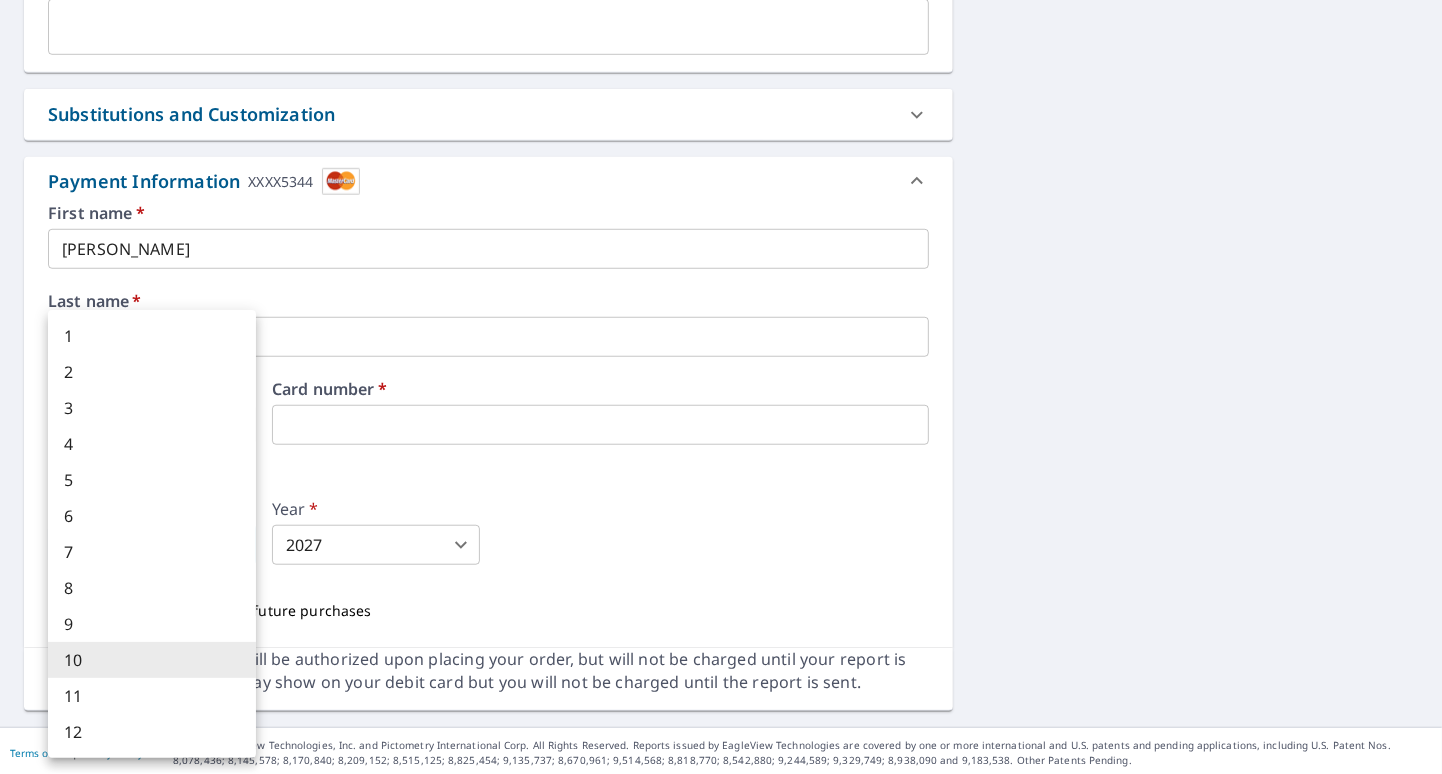 click on "DO DO
Dashboard Order History Cancel Order DO Dashboard / Finalize Order Finalize Order [STREET_ADDRESS] Aerial Road A standard road map Aerial A detailed look from above Labels Labels 250 feet 50 m © 2025 TomTom, © Vexcel Imaging, © 2025 Microsoft Corporation,  © OpenStreetMap Terms PROPERTY TYPE Residential BUILDING ID [STREET_ADDRESS] Changes to structures in last 4 years ( renovations, additions, etc. ) Include Special Instructions x ​ Claim Information Claim number ​ Claim information ​ PO number ​ Date of loss ​ Cat ID ​ Email Recipients Your reports will be sent to  [EMAIL_ADDRESS][DOMAIN_NAME].  Edit Contact Information. Send a copy of the report to: ​ Substitutions and Customization Roof measurement report substitutions If a Premium Report is unavailable send me an Extended Coverage 3D Report: Yes No Ask If an Extended Coverage 3D Report is unavailable send me an Extended Coverage 2D Report: Yes No Ask Yes No Ask DXF RXF XML" at bounding box center (721, 387) 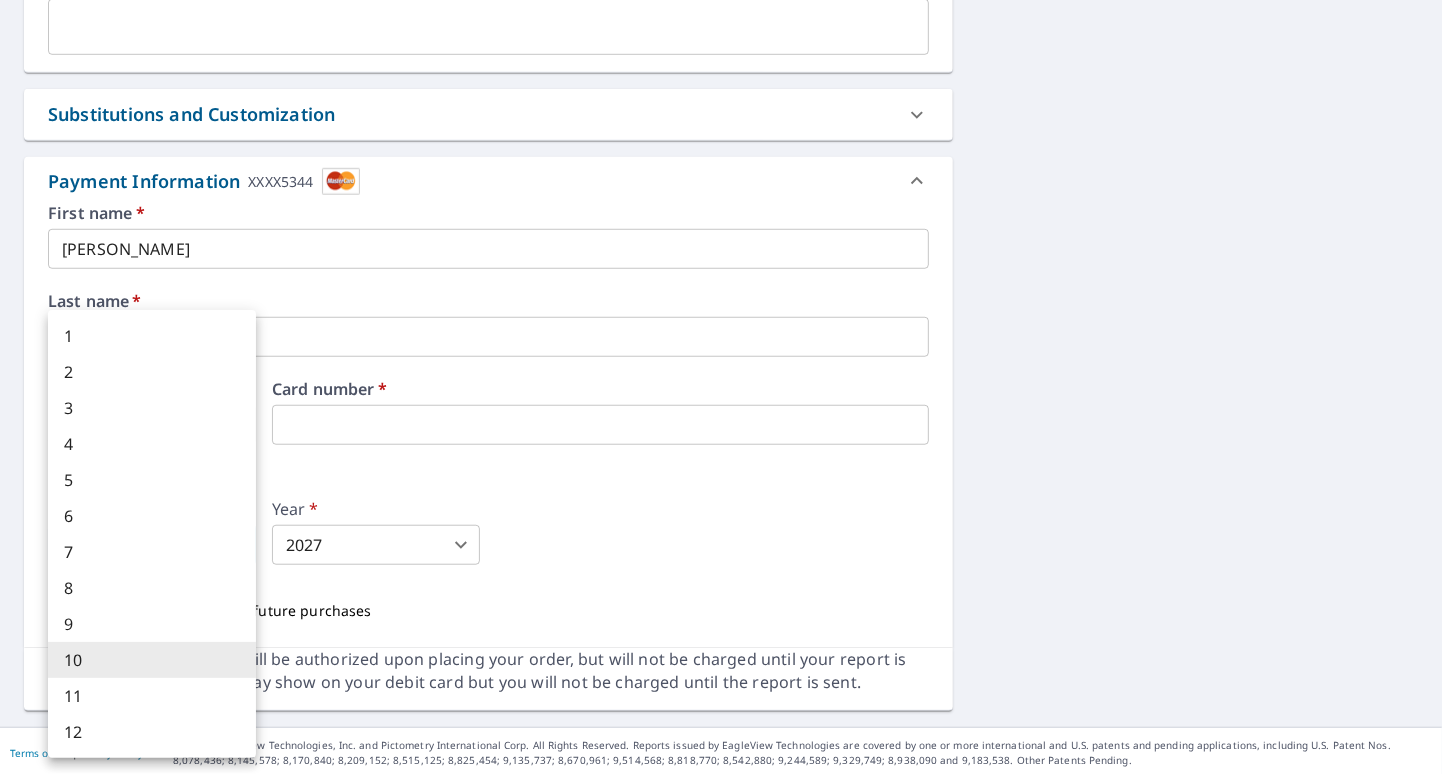 type on "11" 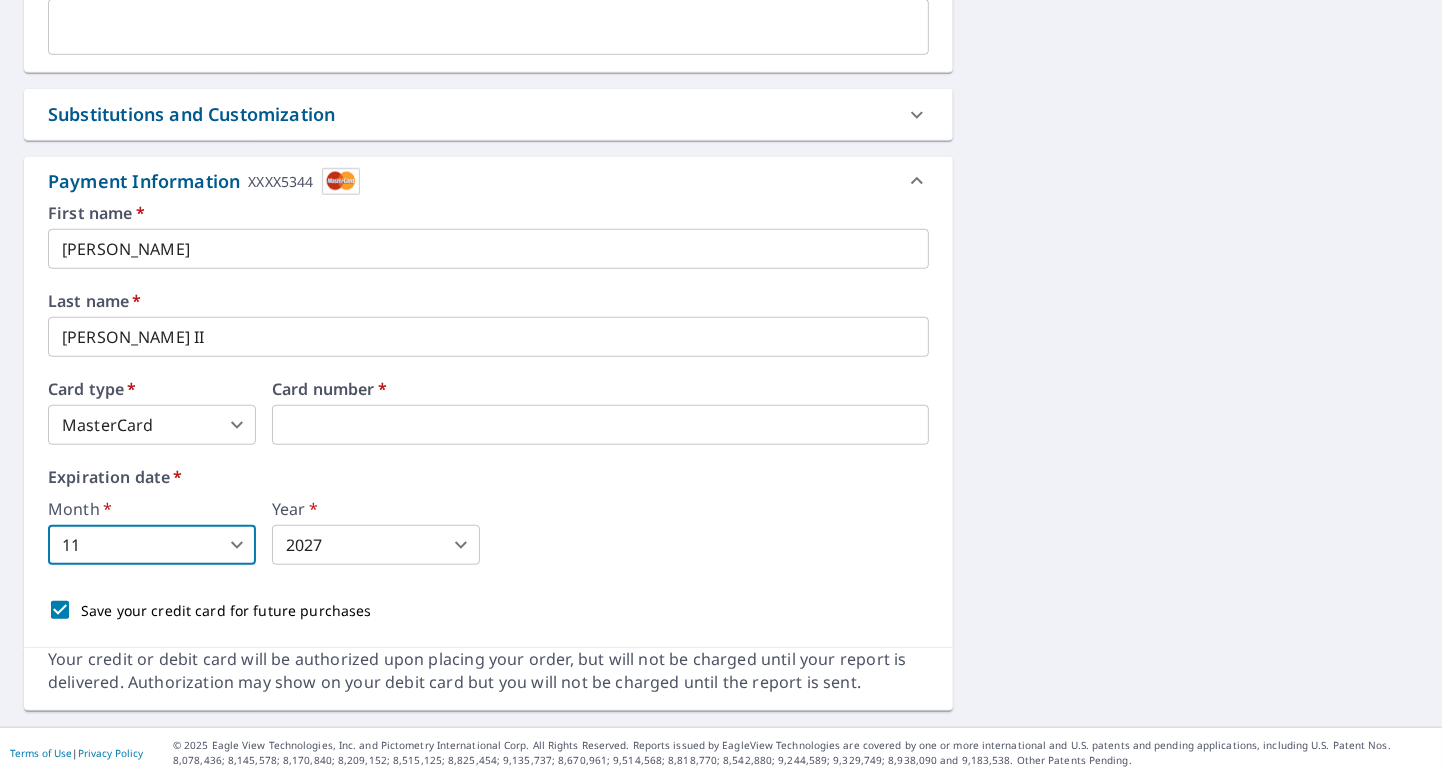 click on "DO DO
Dashboard Order History Cancel Order DO Dashboard / Finalize Order Finalize Order [STREET_ADDRESS] Aerial Road A standard road map Aerial A detailed look from above Labels Labels 250 feet 50 m © 2025 TomTom, © Vexcel Imaging, © 2025 Microsoft Corporation,  © OpenStreetMap Terms PROPERTY TYPE Residential BUILDING ID [STREET_ADDRESS] Changes to structures in last 4 years ( renovations, additions, etc. ) Include Special Instructions x ​ Claim Information Claim number ​ Claim information ​ PO number ​ Date of loss ​ Cat ID ​ Email Recipients Your reports will be sent to  [EMAIL_ADDRESS][DOMAIN_NAME].  Edit Contact Information. Send a copy of the report to: ​ Substitutions and Customization Roof measurement report substitutions If a Premium Report is unavailable send me an Extended Coverage 3D Report: Yes No Ask If an Extended Coverage 3D Report is unavailable send me an Extended Coverage 2D Report: Yes No Ask Yes No Ask DXF RXF XML" at bounding box center [721, 387] 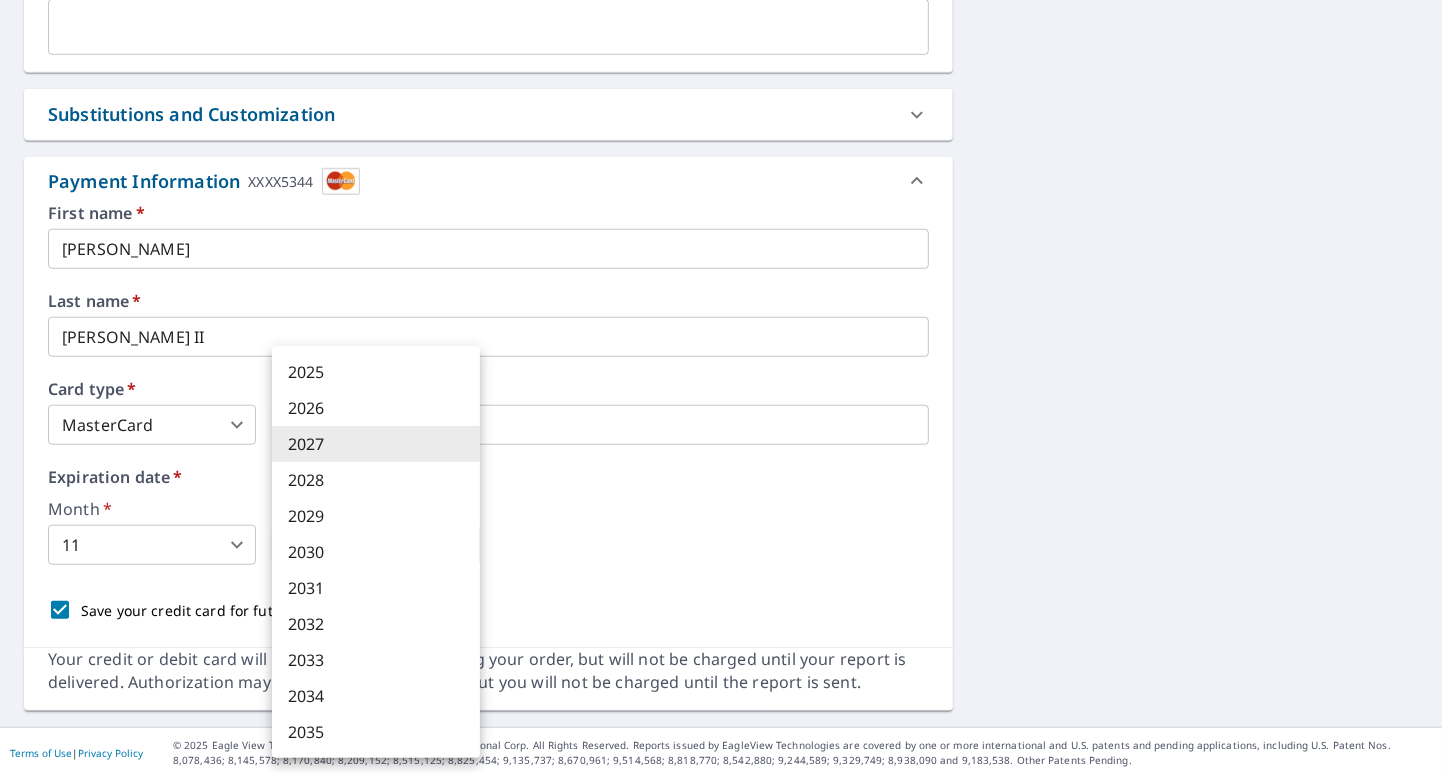 click on "2029" at bounding box center [376, 516] 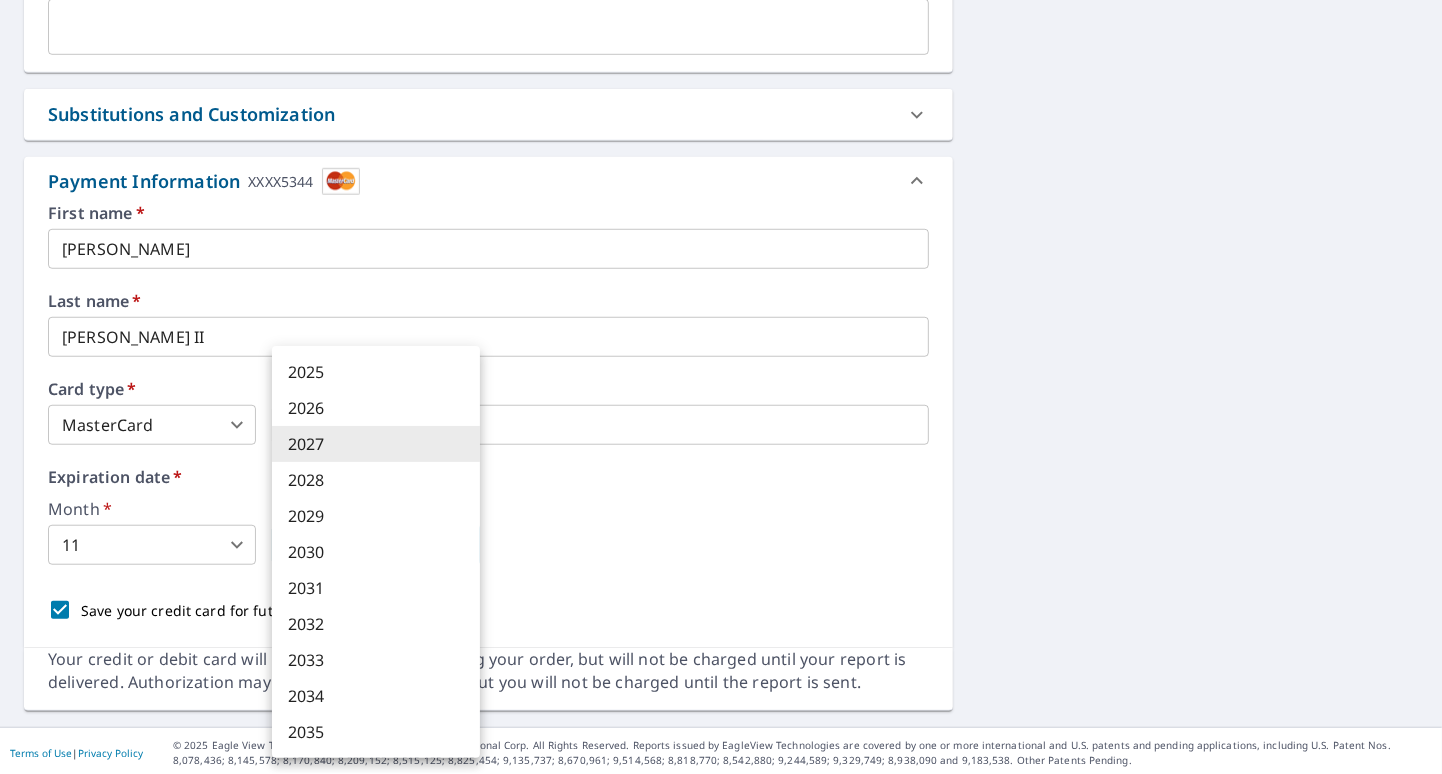 type on "2029" 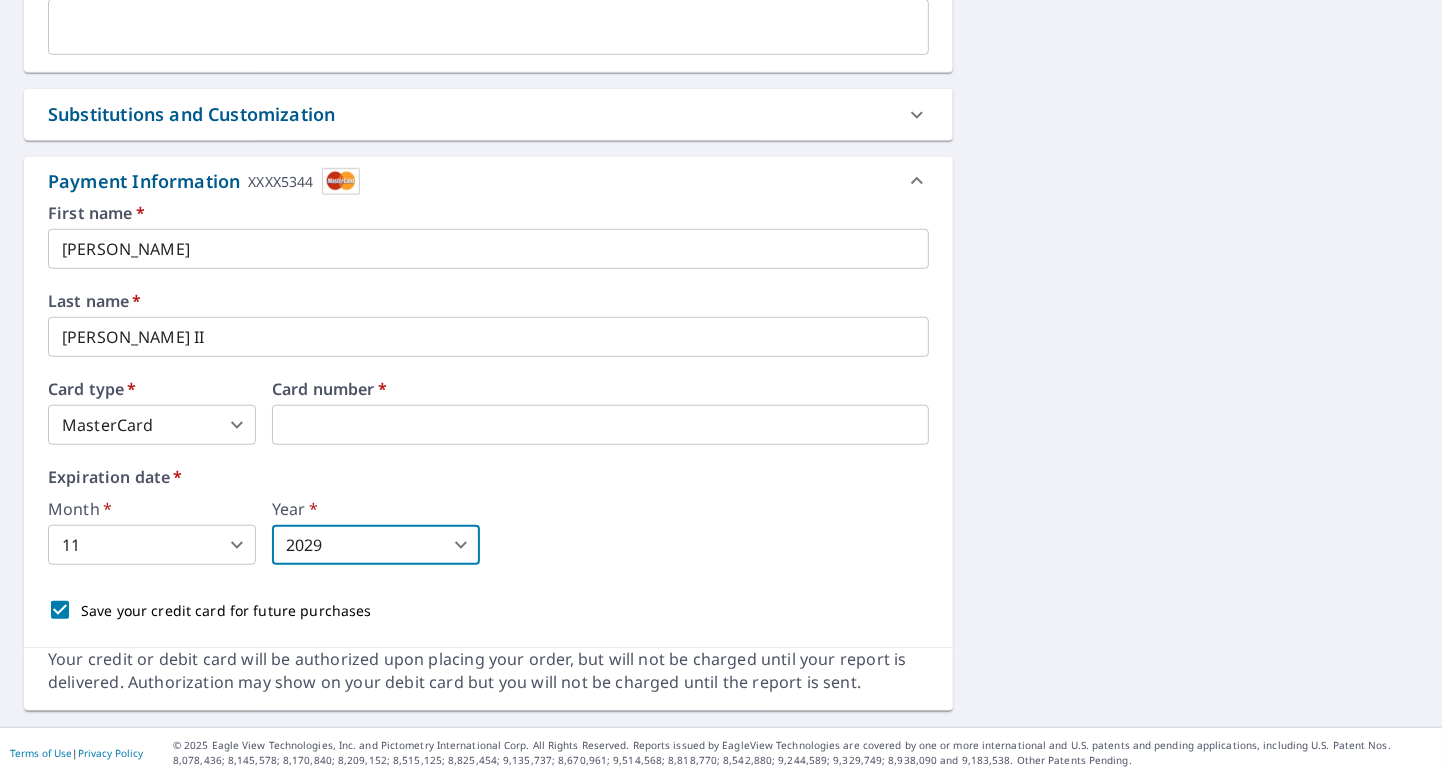 click on "[PERSON_NAME] II" at bounding box center [488, 337] 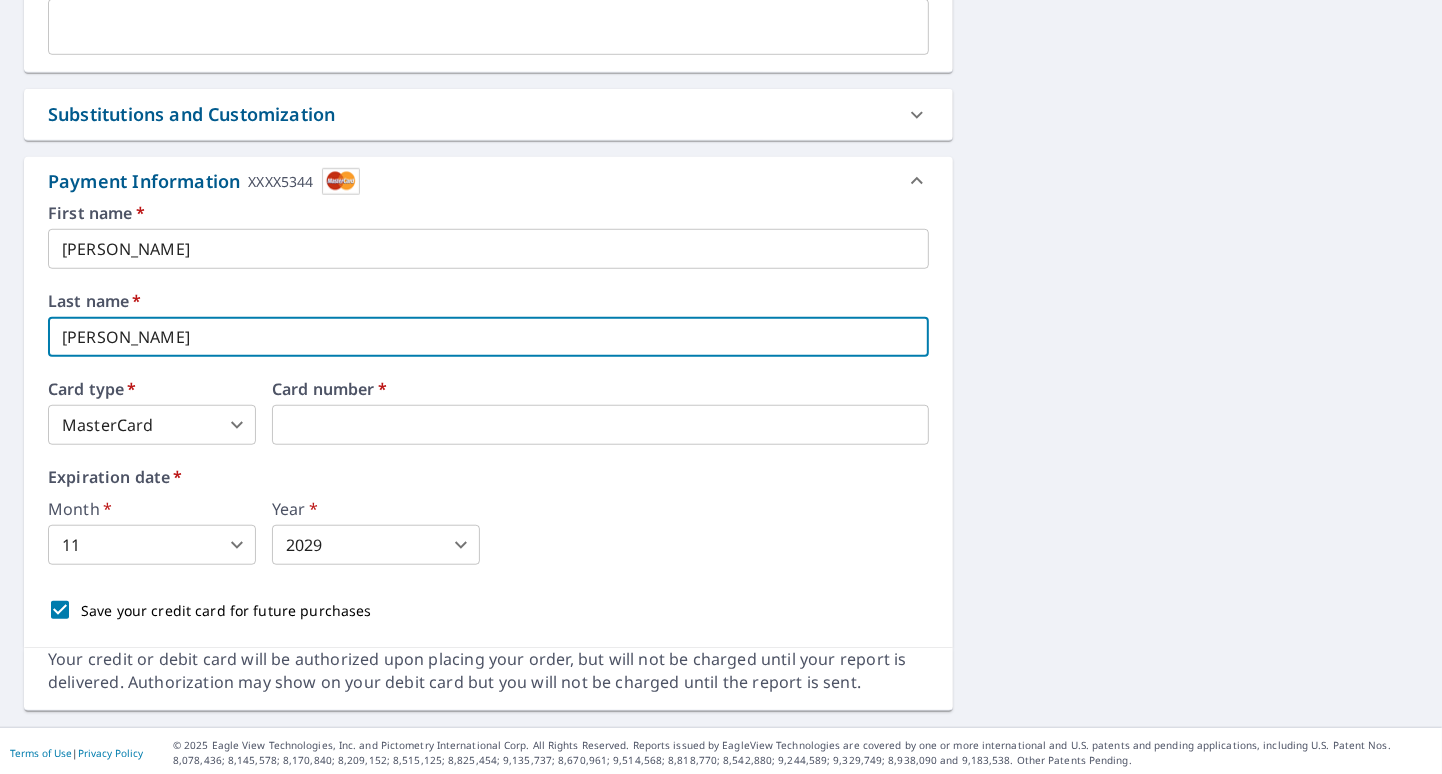 type on "[PERSON_NAME]" 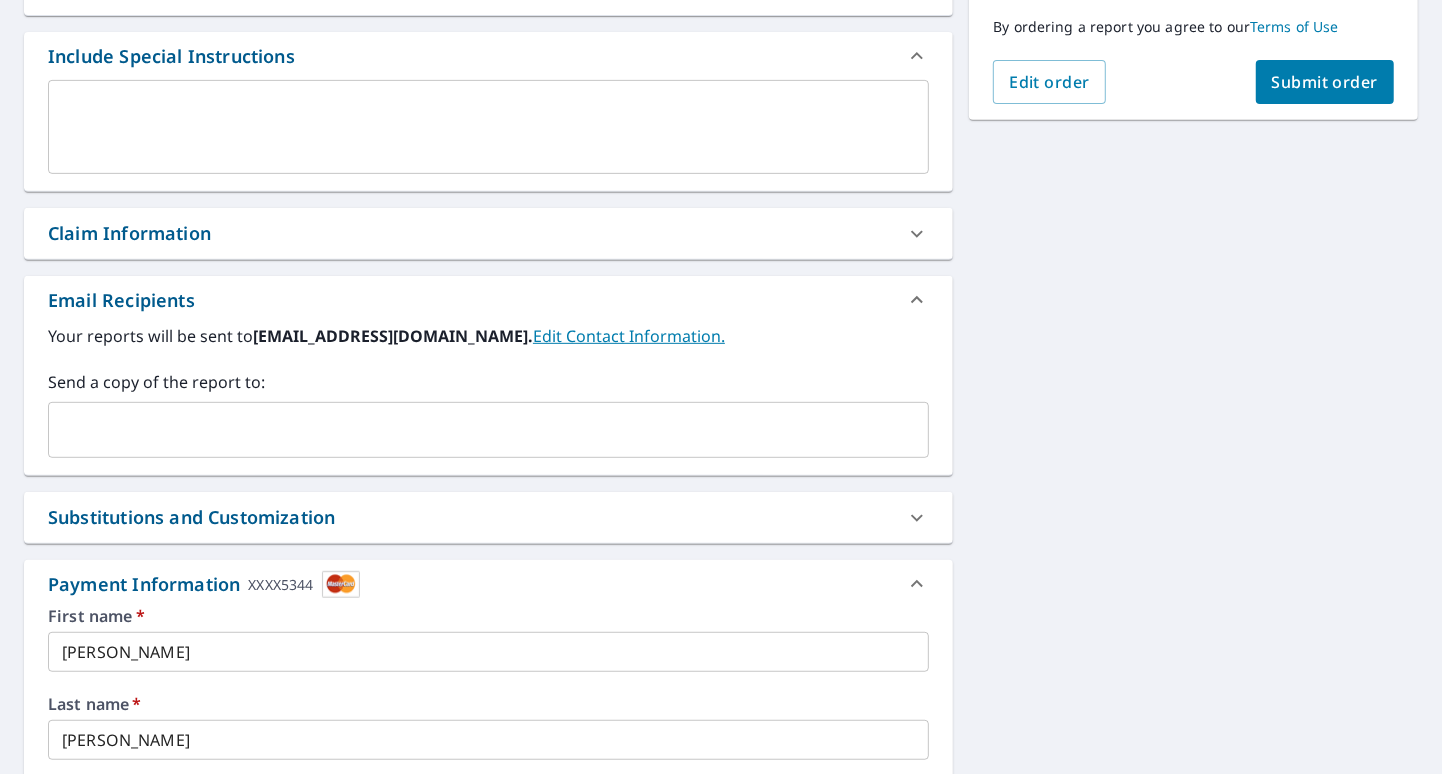 scroll, scrollTop: 521, scrollLeft: 0, axis: vertical 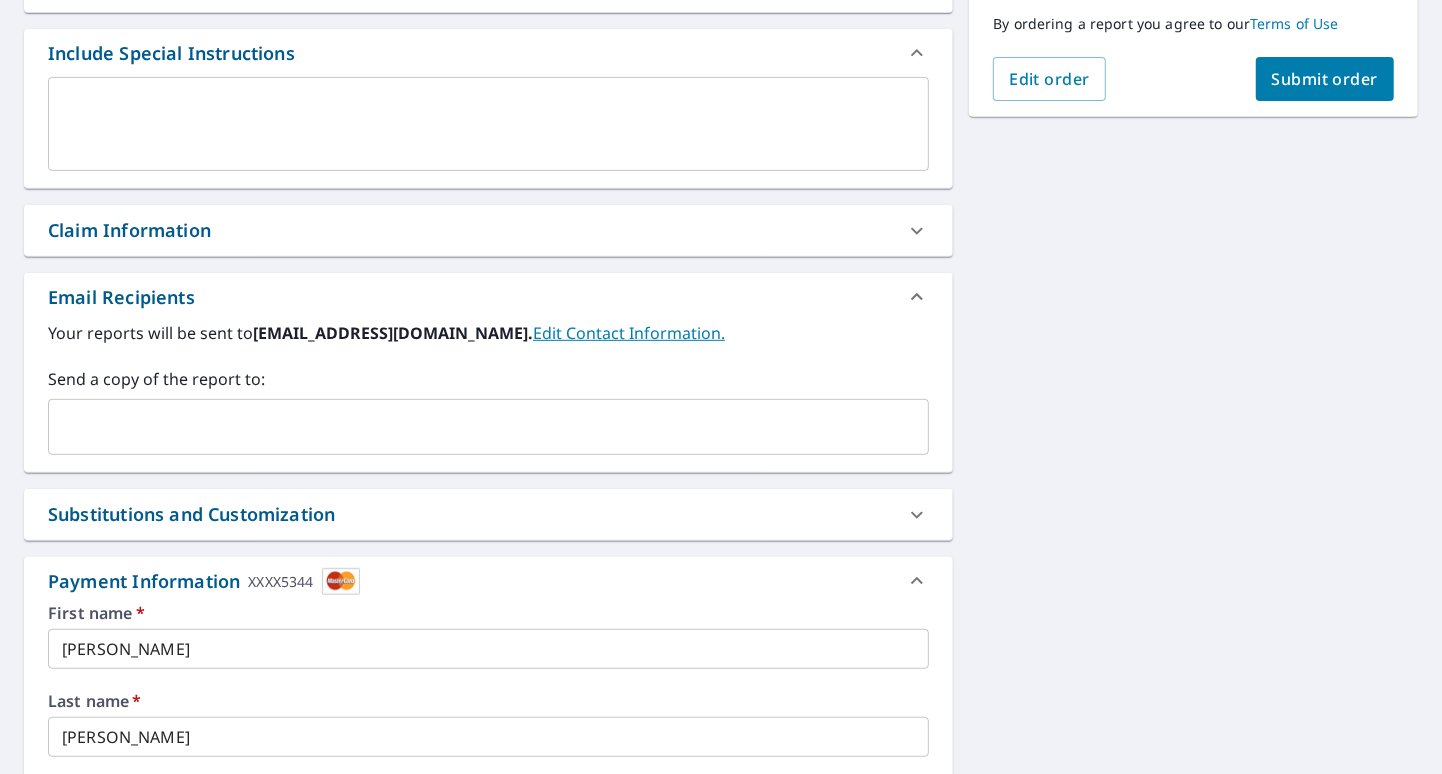 click on "Edit Contact Information." at bounding box center (629, 333) 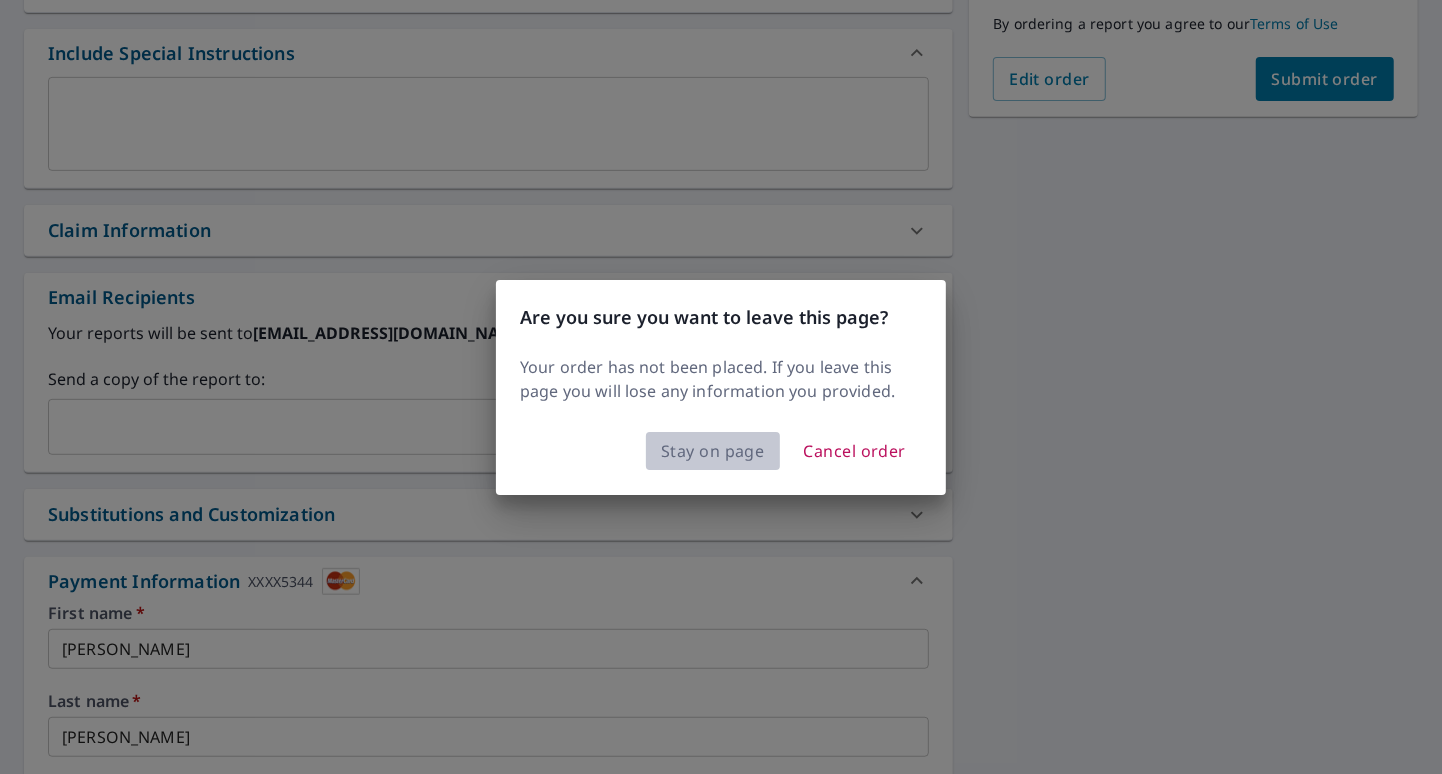 click on "Stay on page" at bounding box center [713, 451] 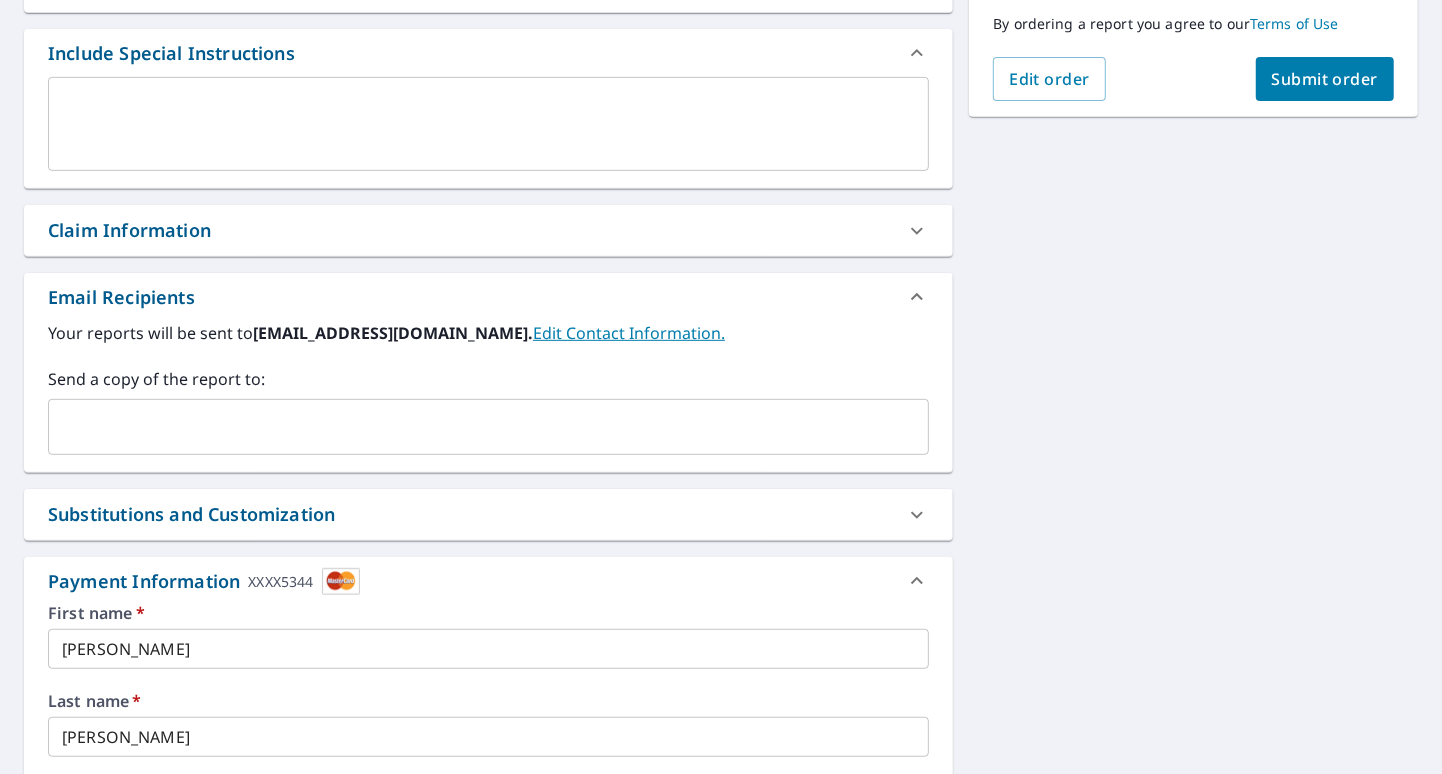 click at bounding box center [473, 427] 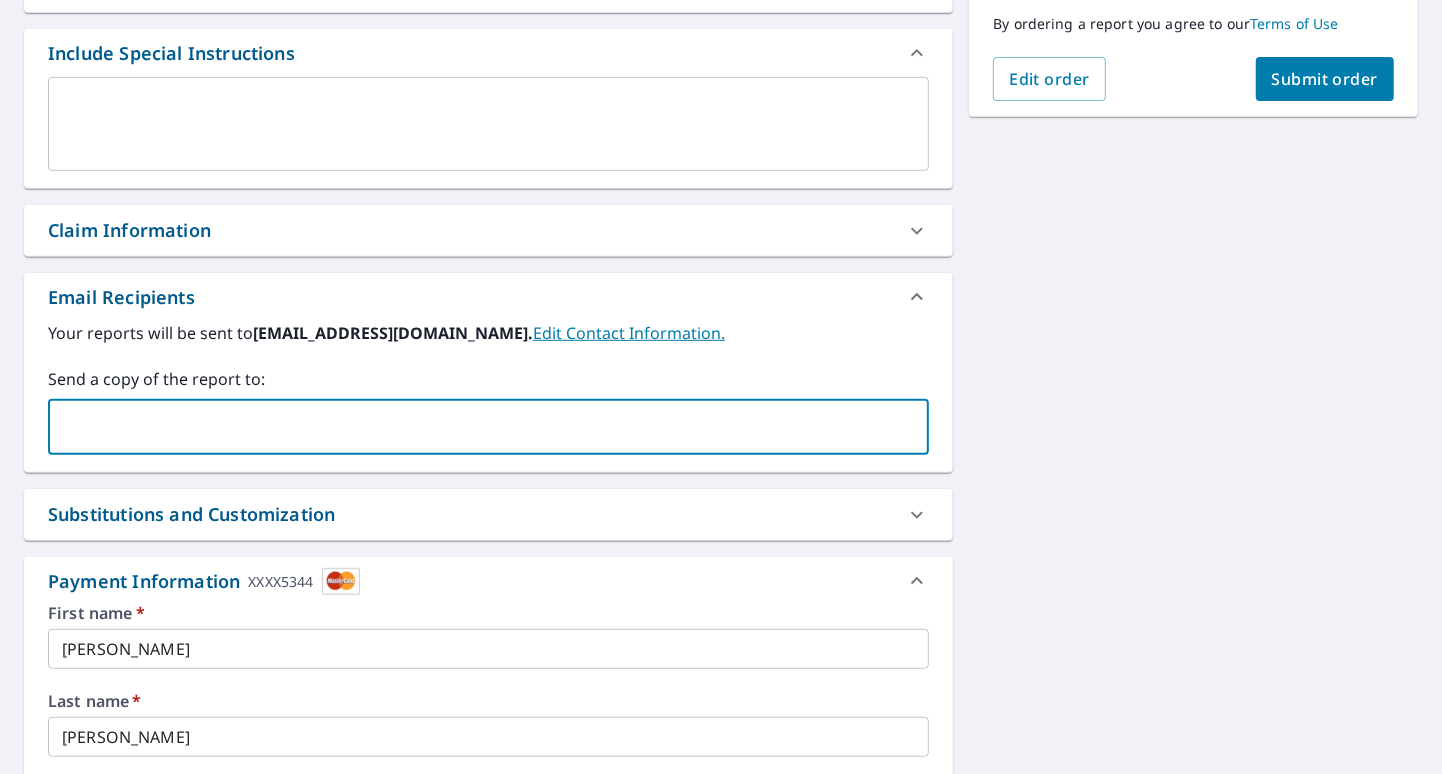 type on "[PERSON_NAME][EMAIL_ADDRESS][DOMAIN_NAME]" 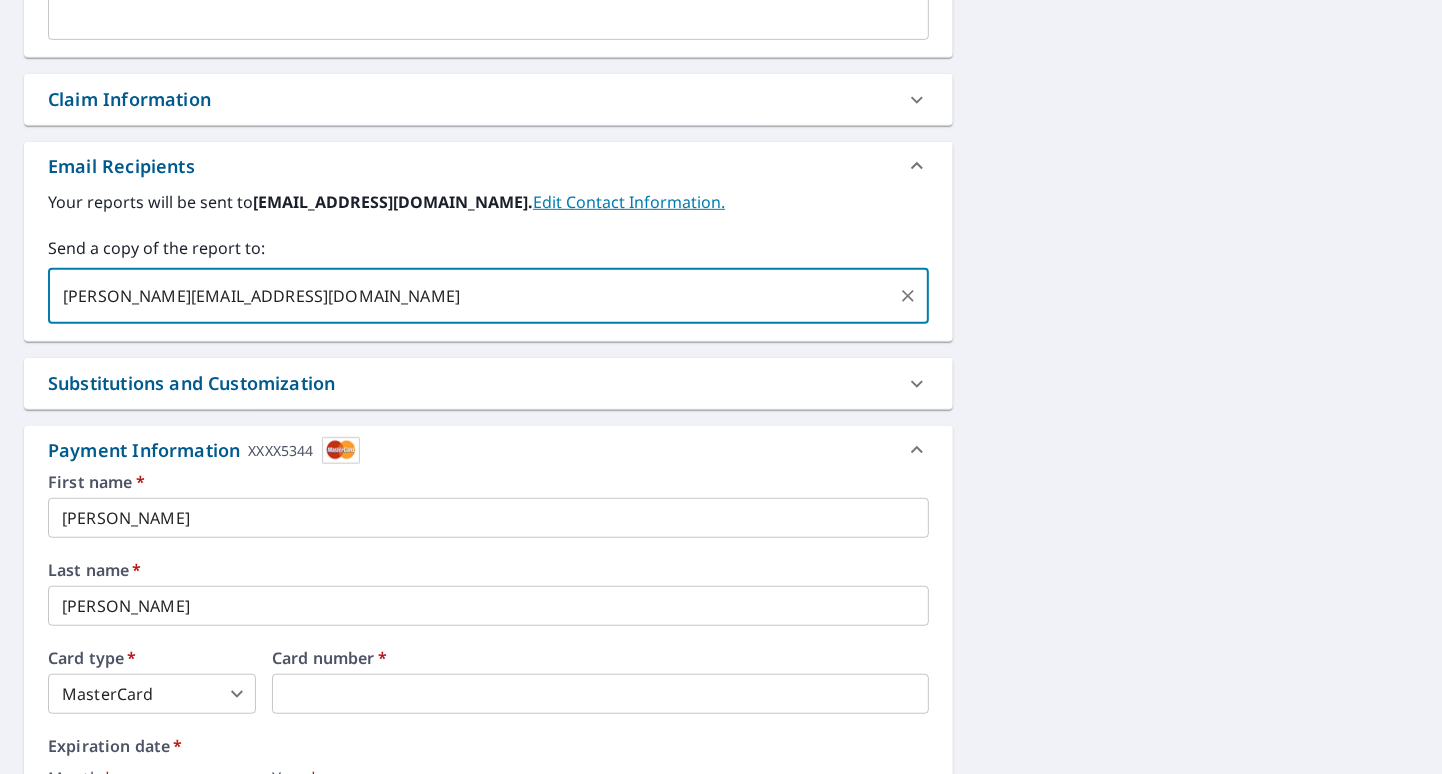 scroll, scrollTop: 721, scrollLeft: 0, axis: vertical 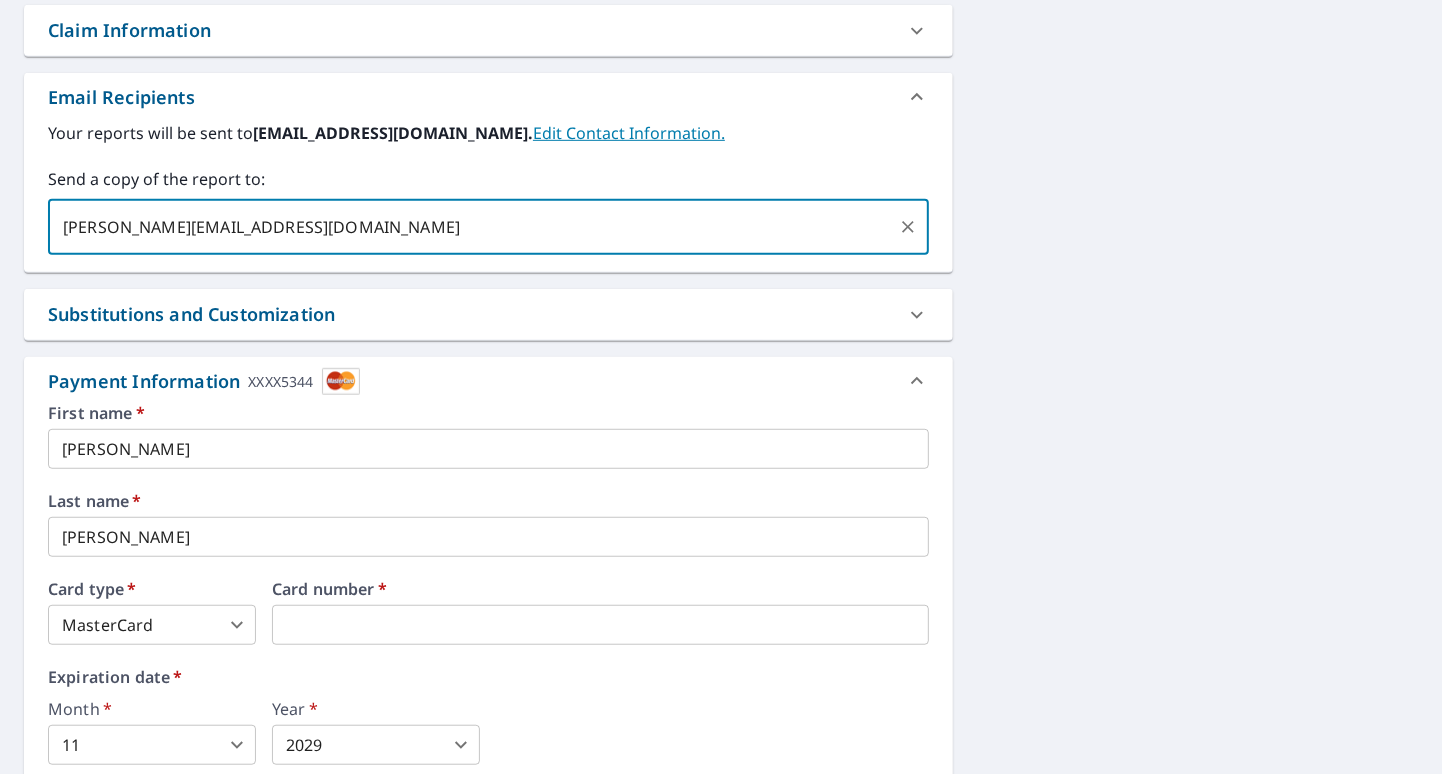 type 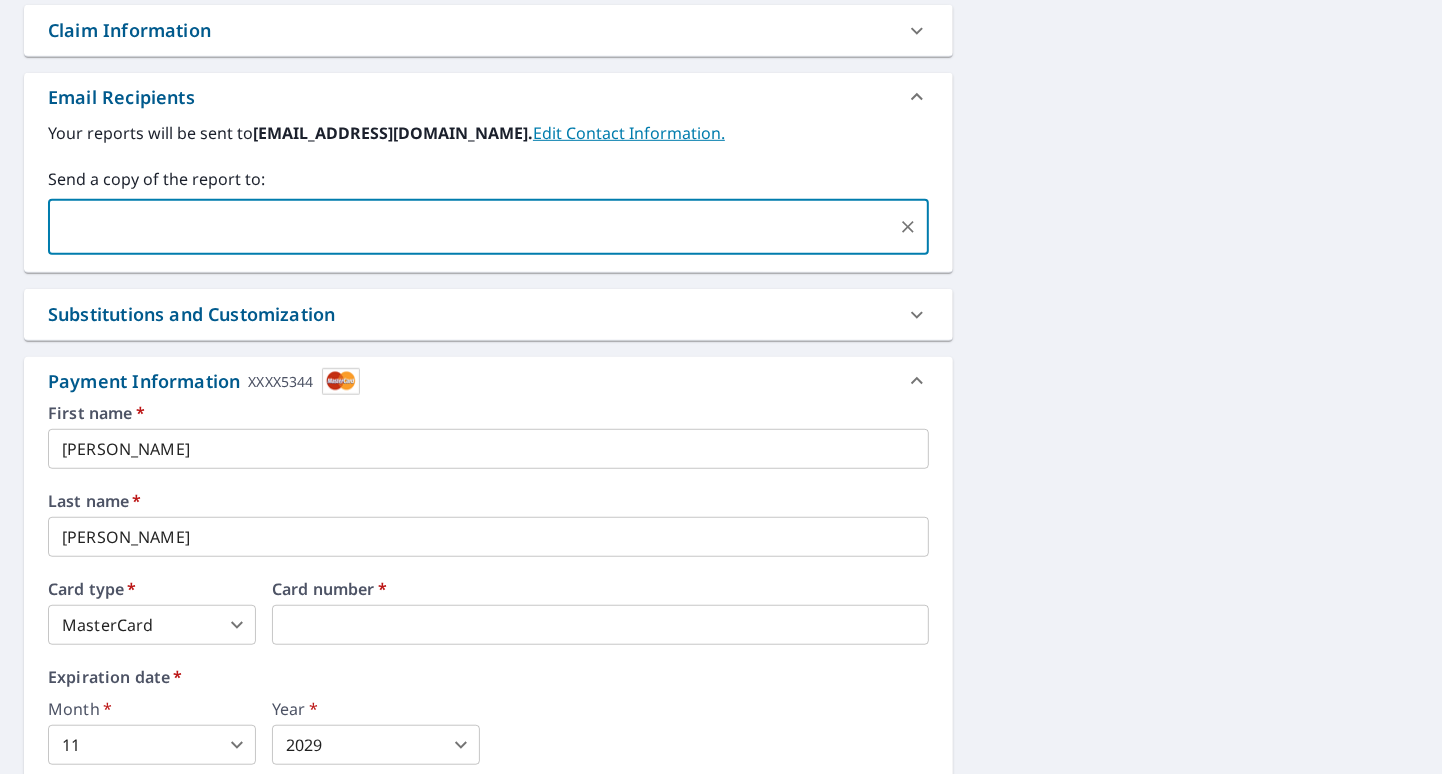 click 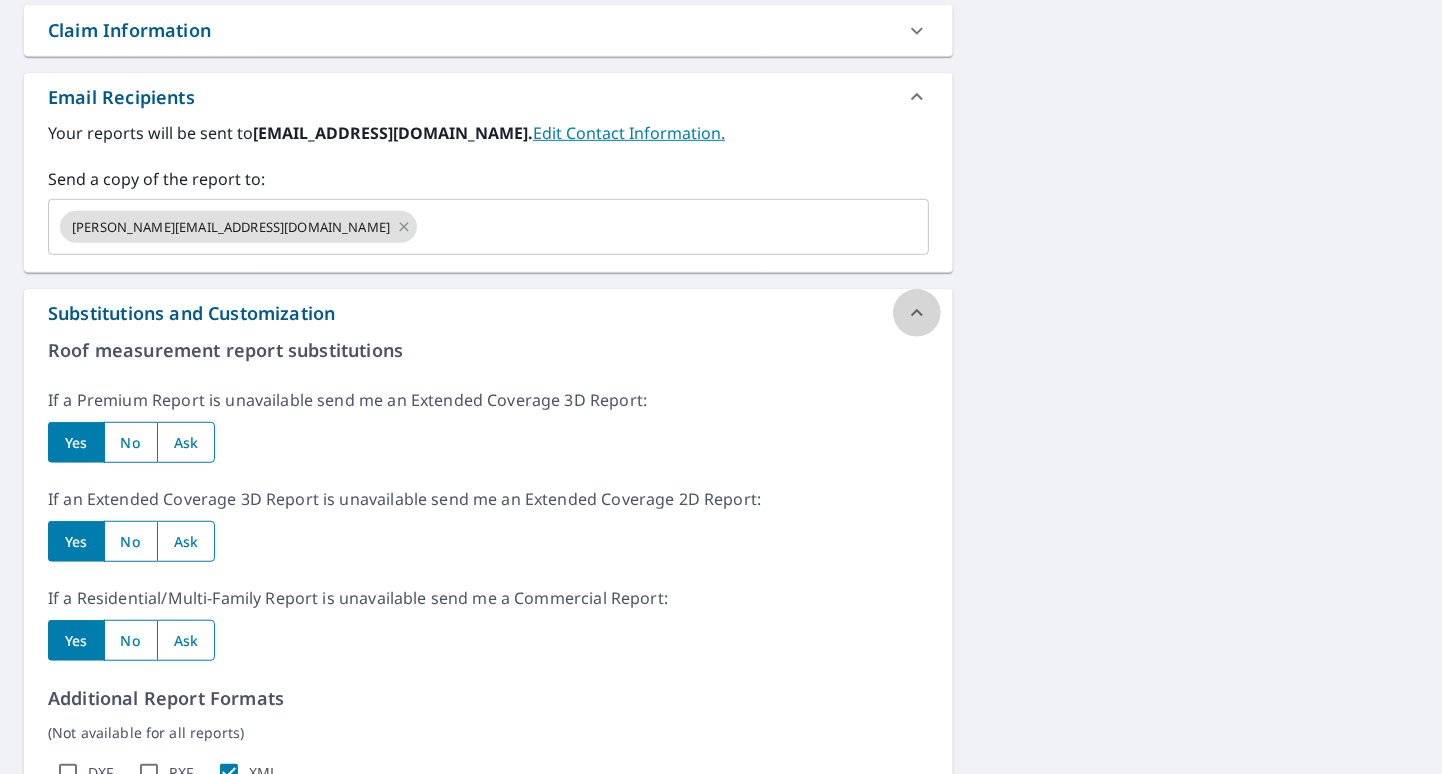 click 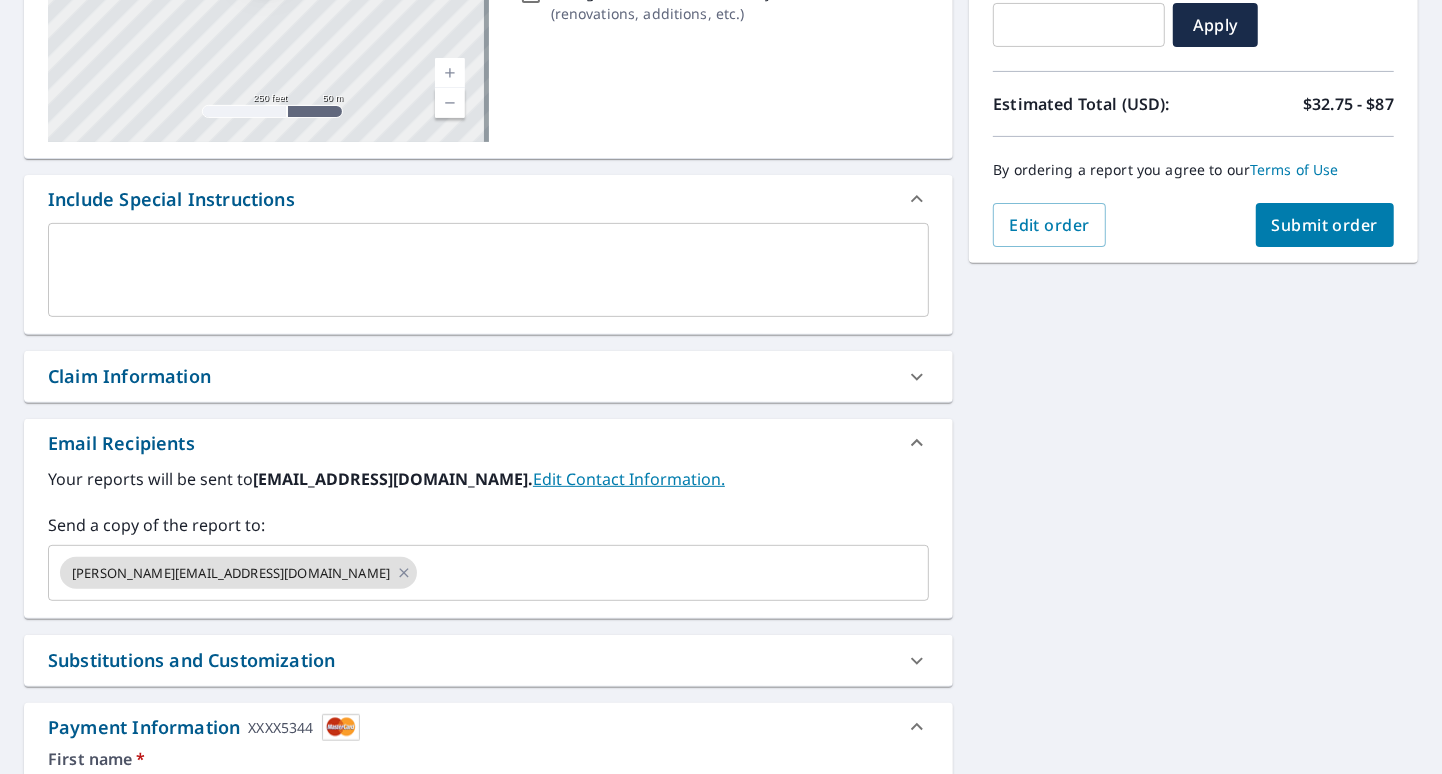 scroll, scrollTop: 321, scrollLeft: 0, axis: vertical 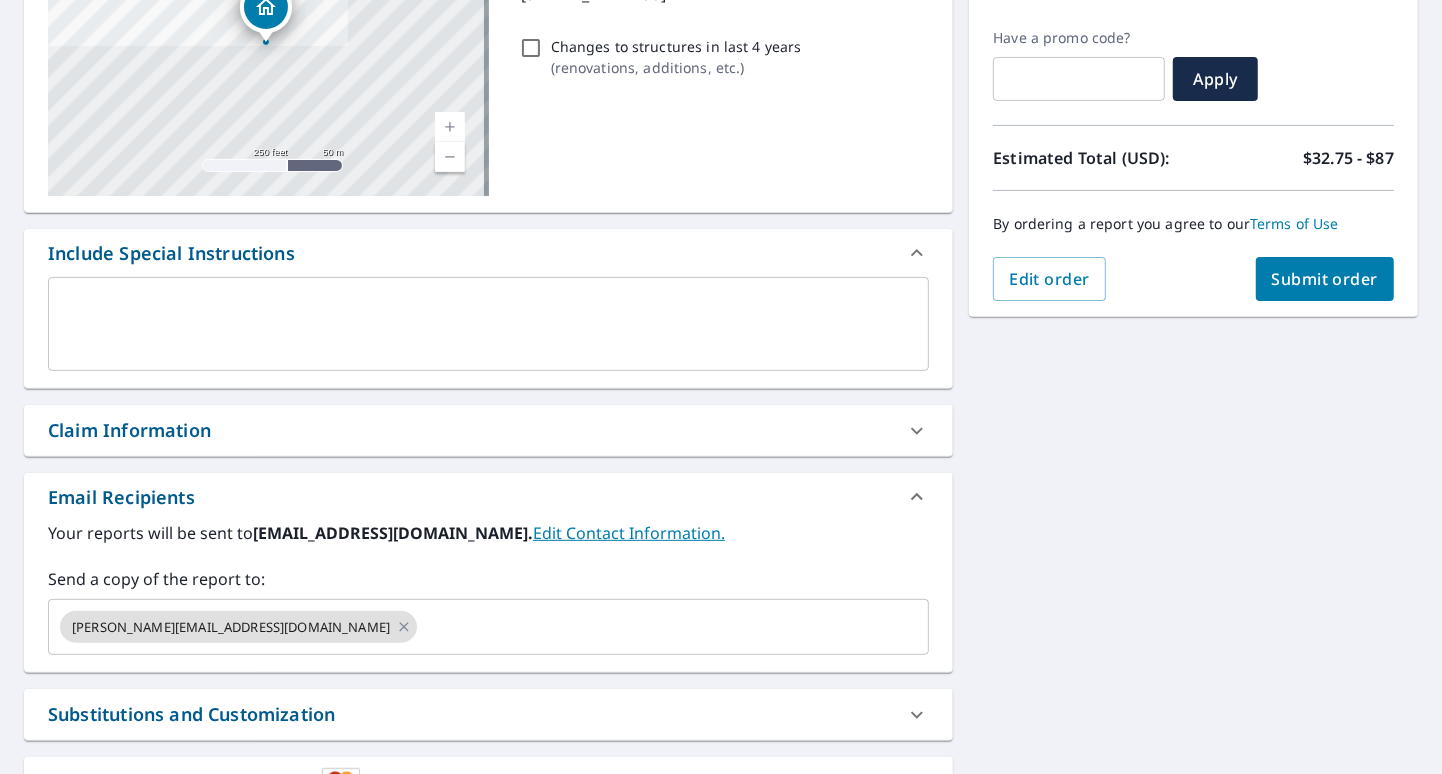 click on "Submit order" at bounding box center [1325, 279] 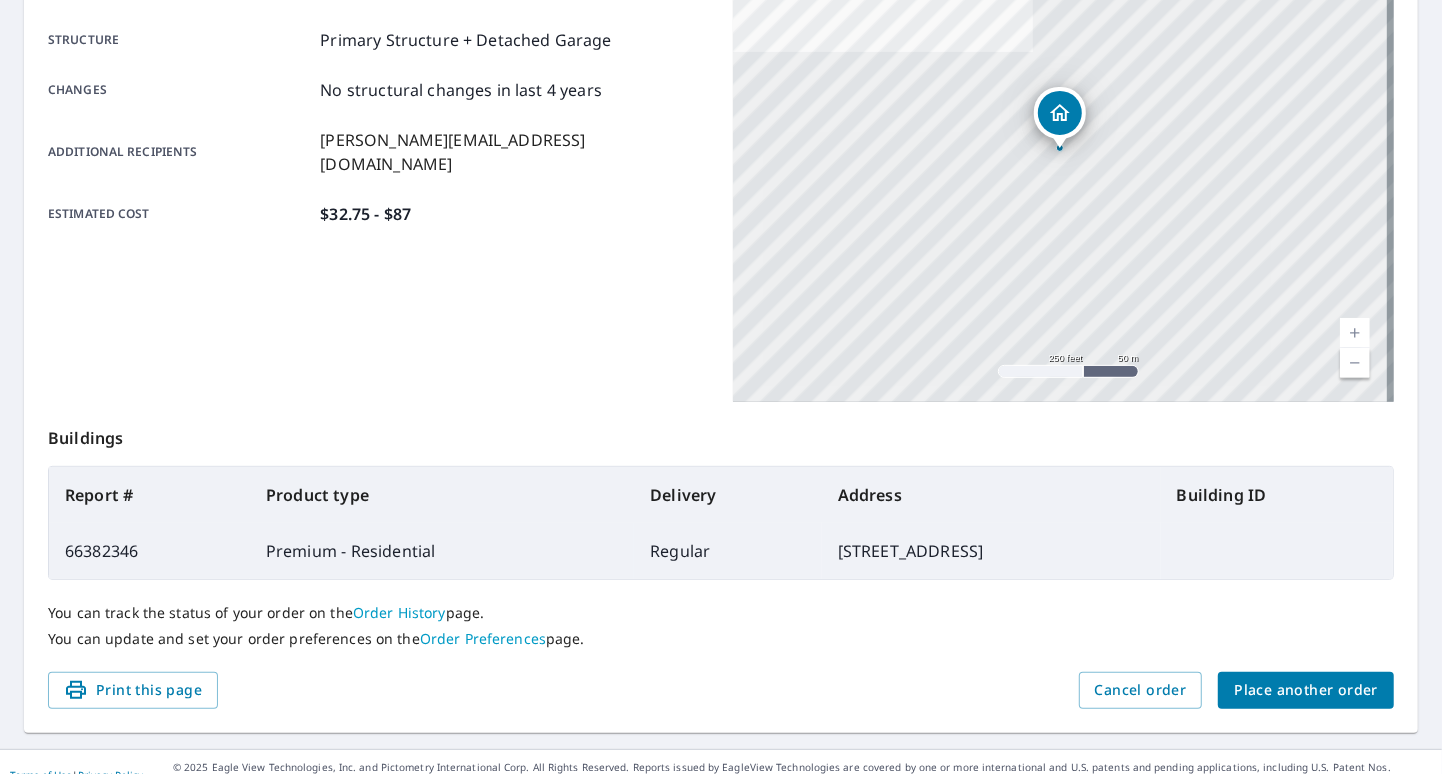 scroll, scrollTop: 401, scrollLeft: 0, axis: vertical 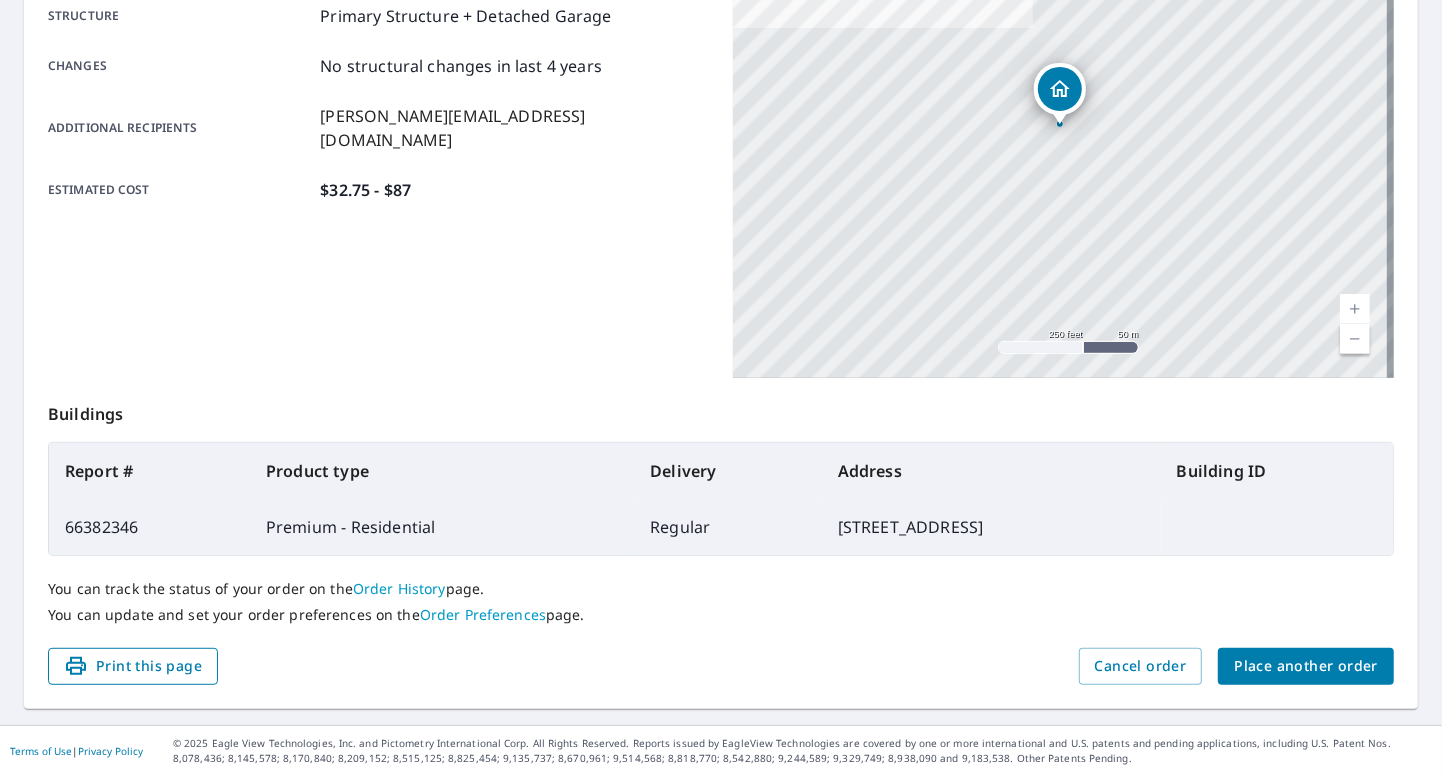 click on "Print this page" at bounding box center [133, 666] 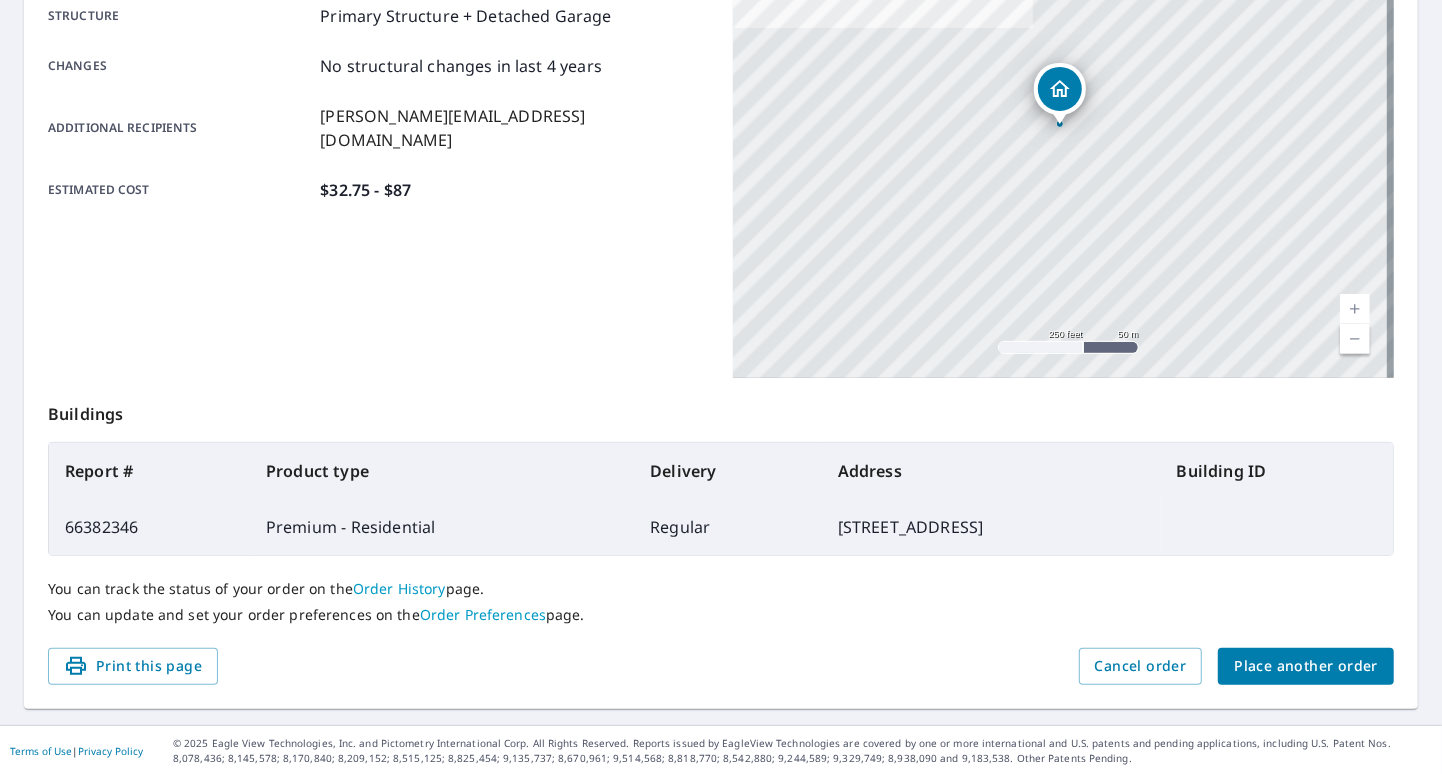 scroll, scrollTop: 401, scrollLeft: 0, axis: vertical 